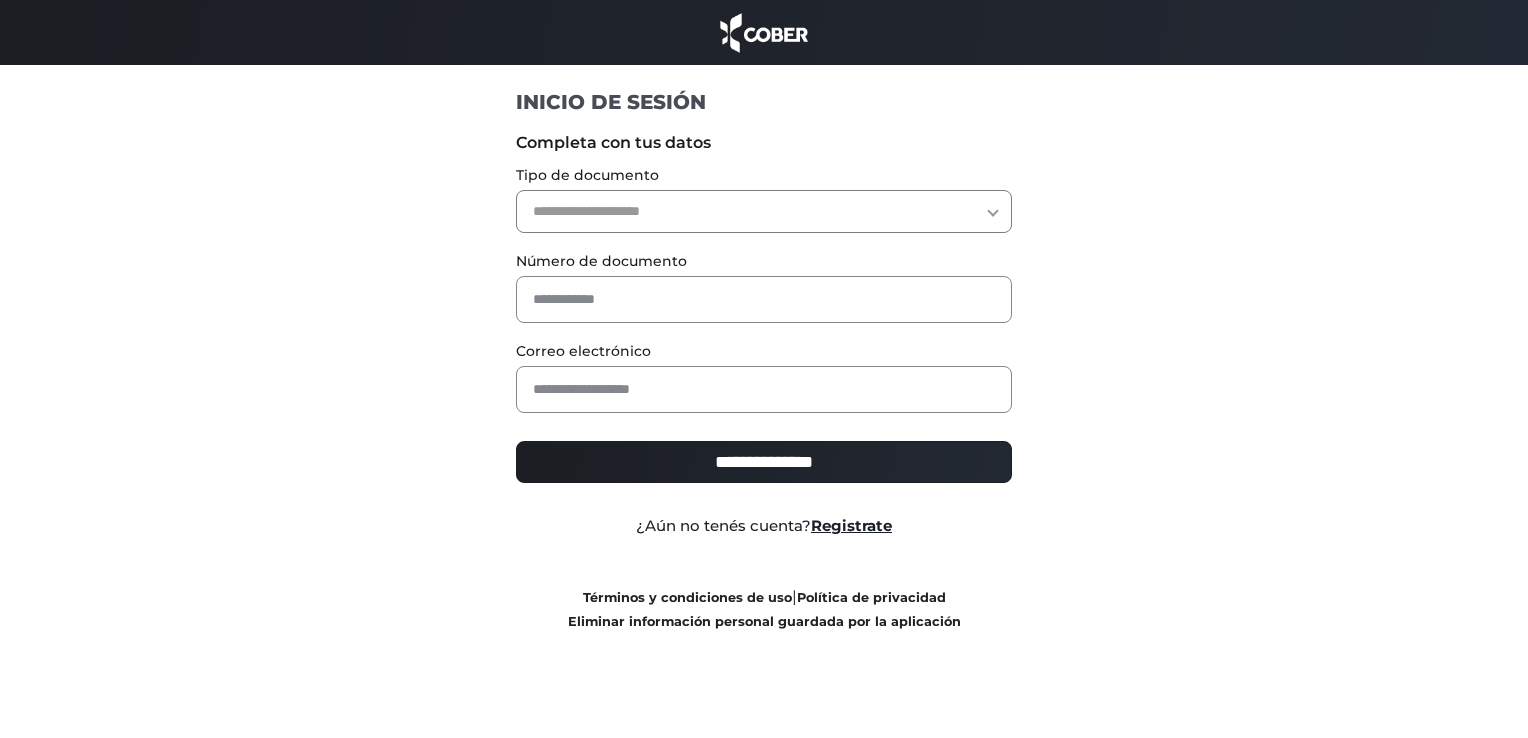 scroll, scrollTop: 0, scrollLeft: 0, axis: both 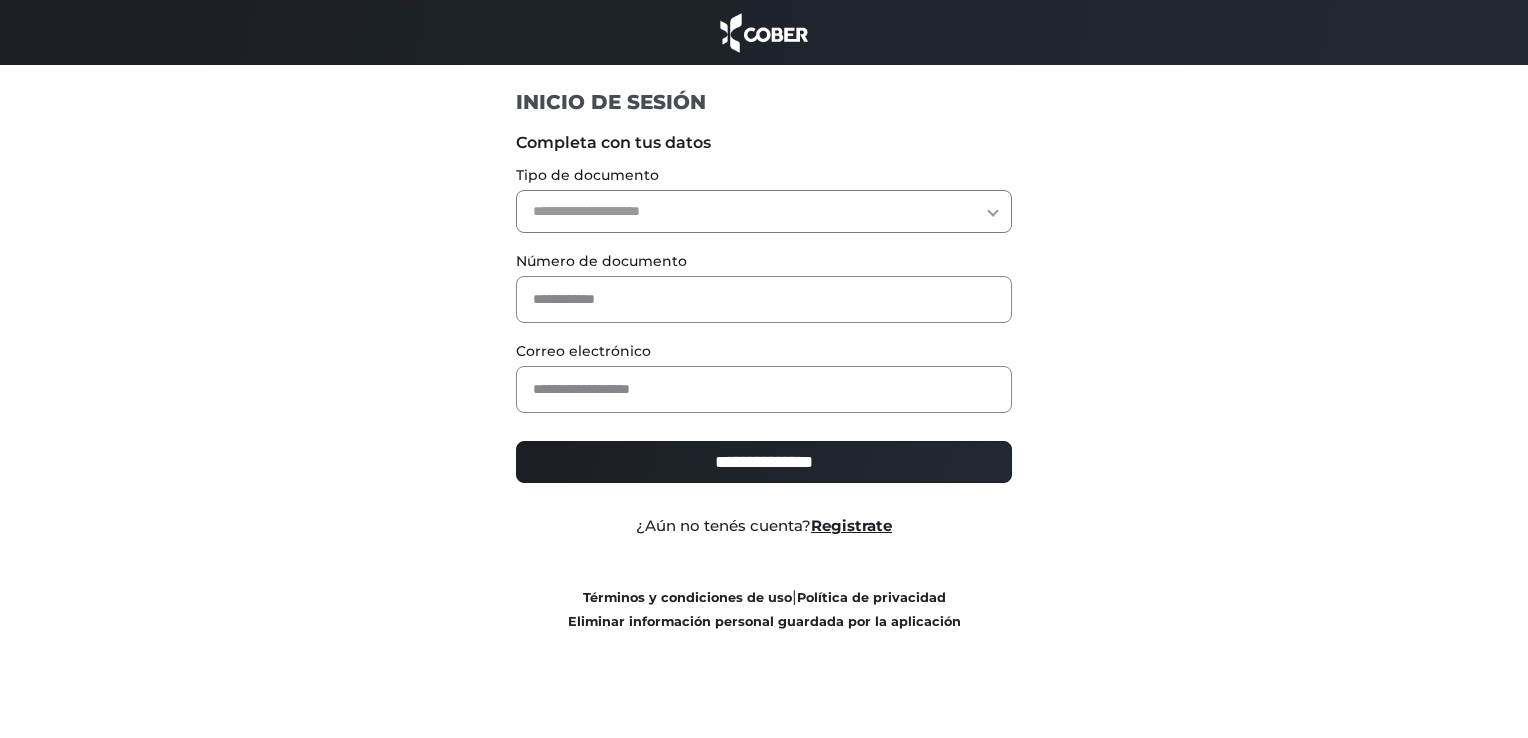 click on "**********" at bounding box center [764, 211] 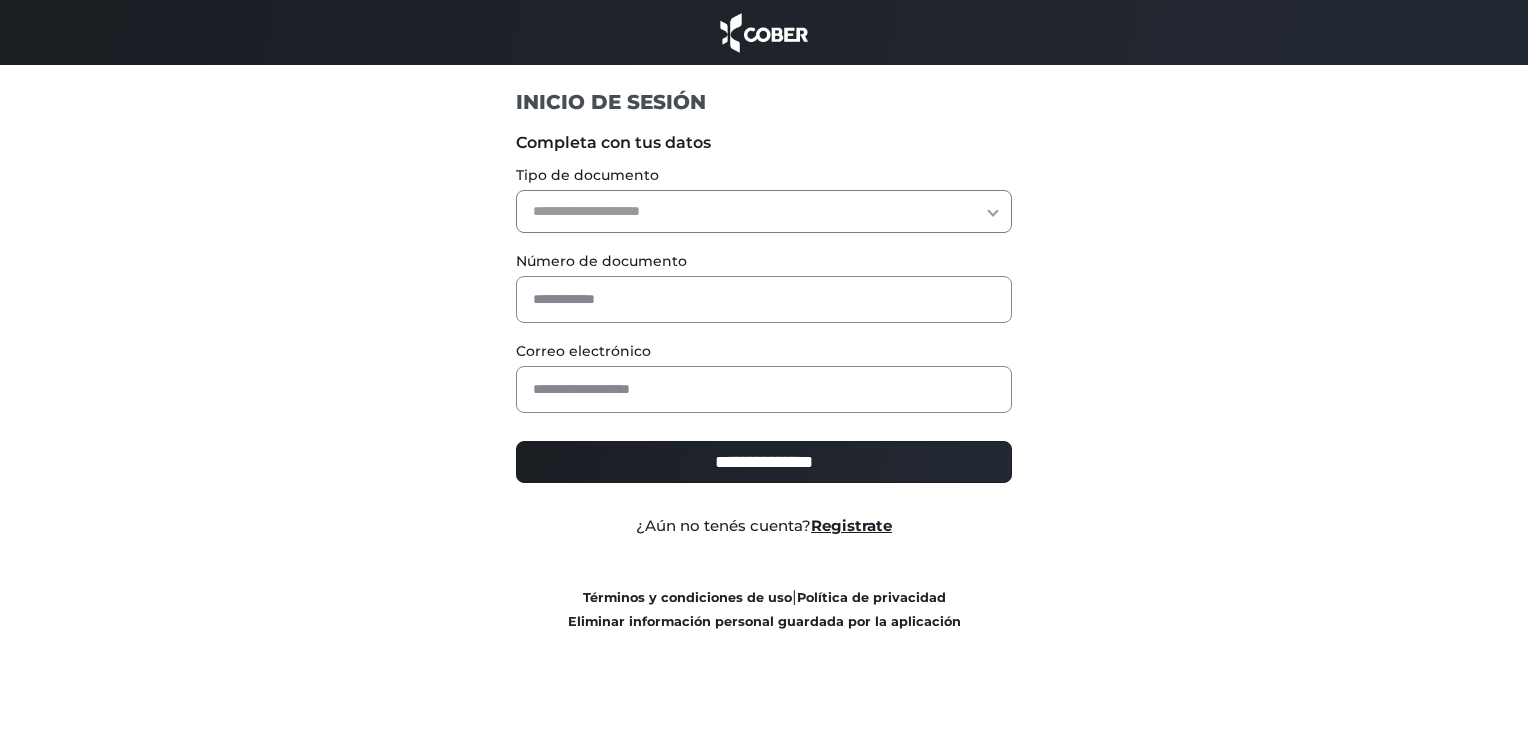 select on "***" 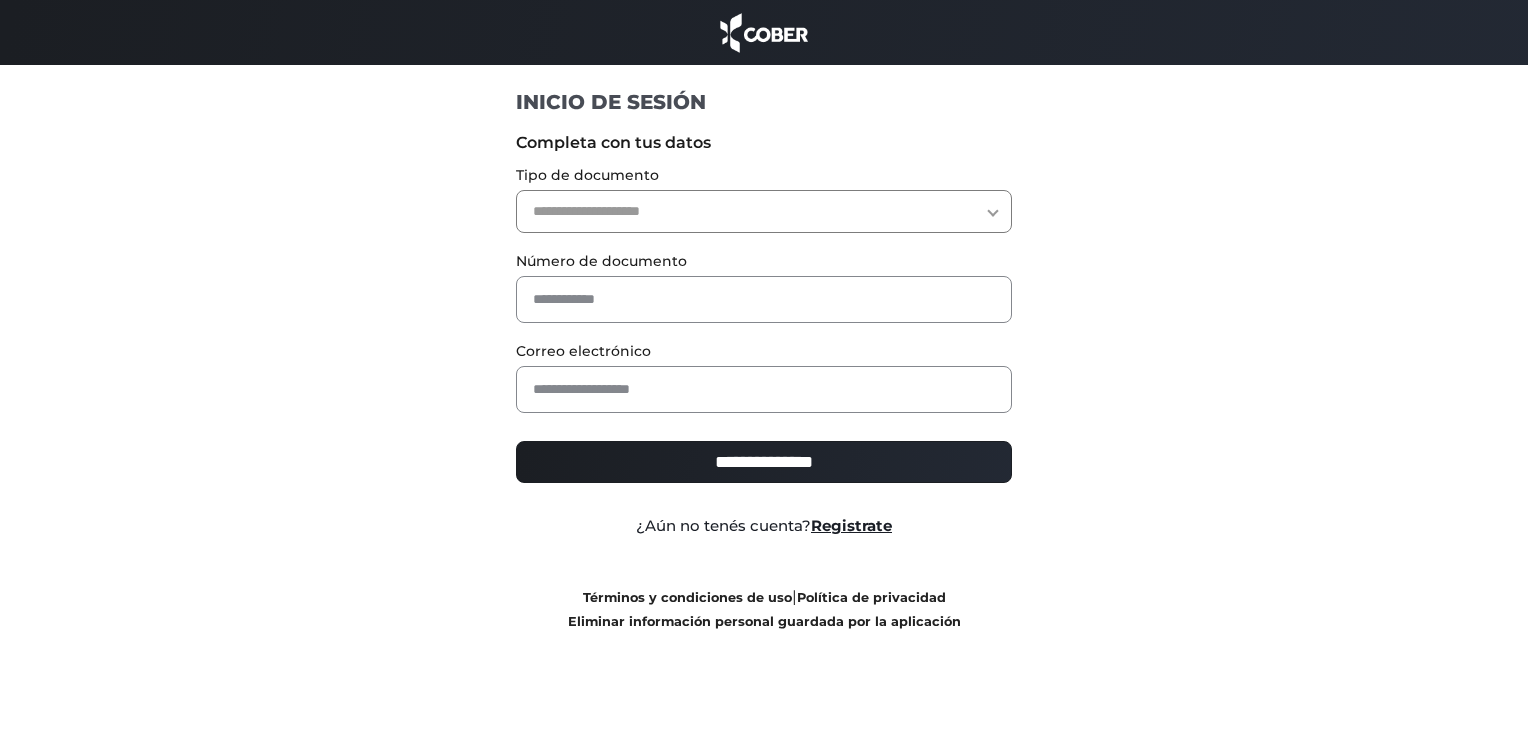 click on "**********" at bounding box center (764, 211) 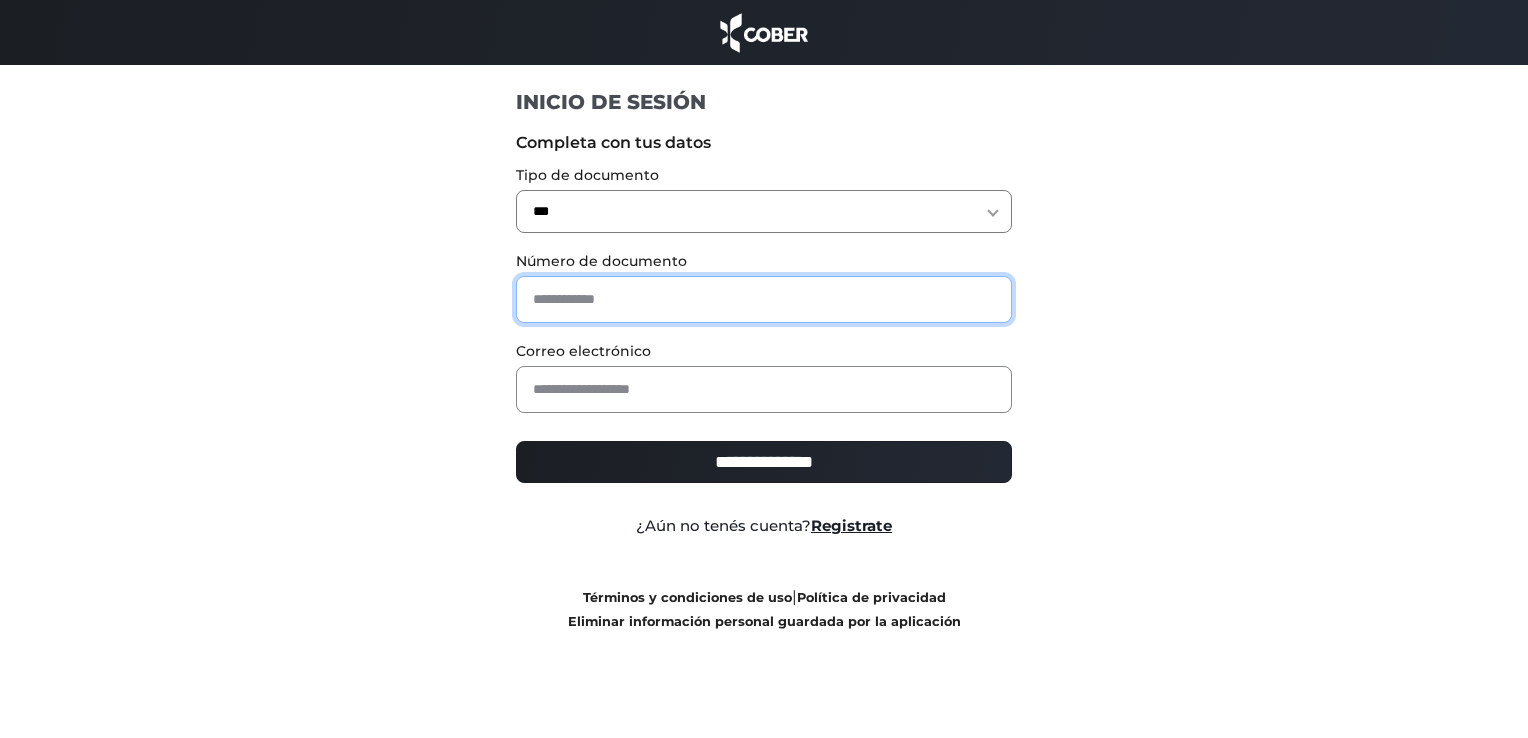 click at bounding box center (764, 299) 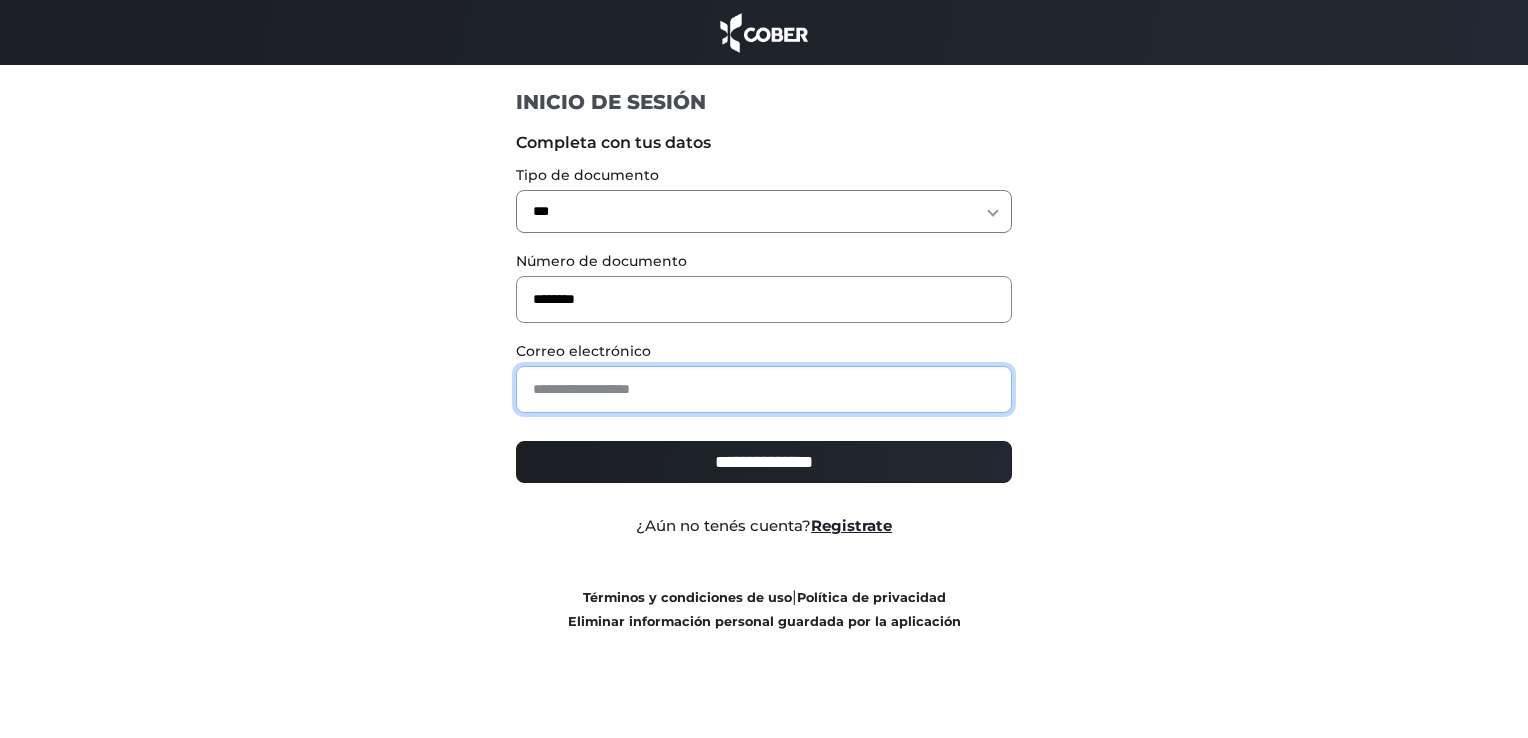 click at bounding box center [764, 389] 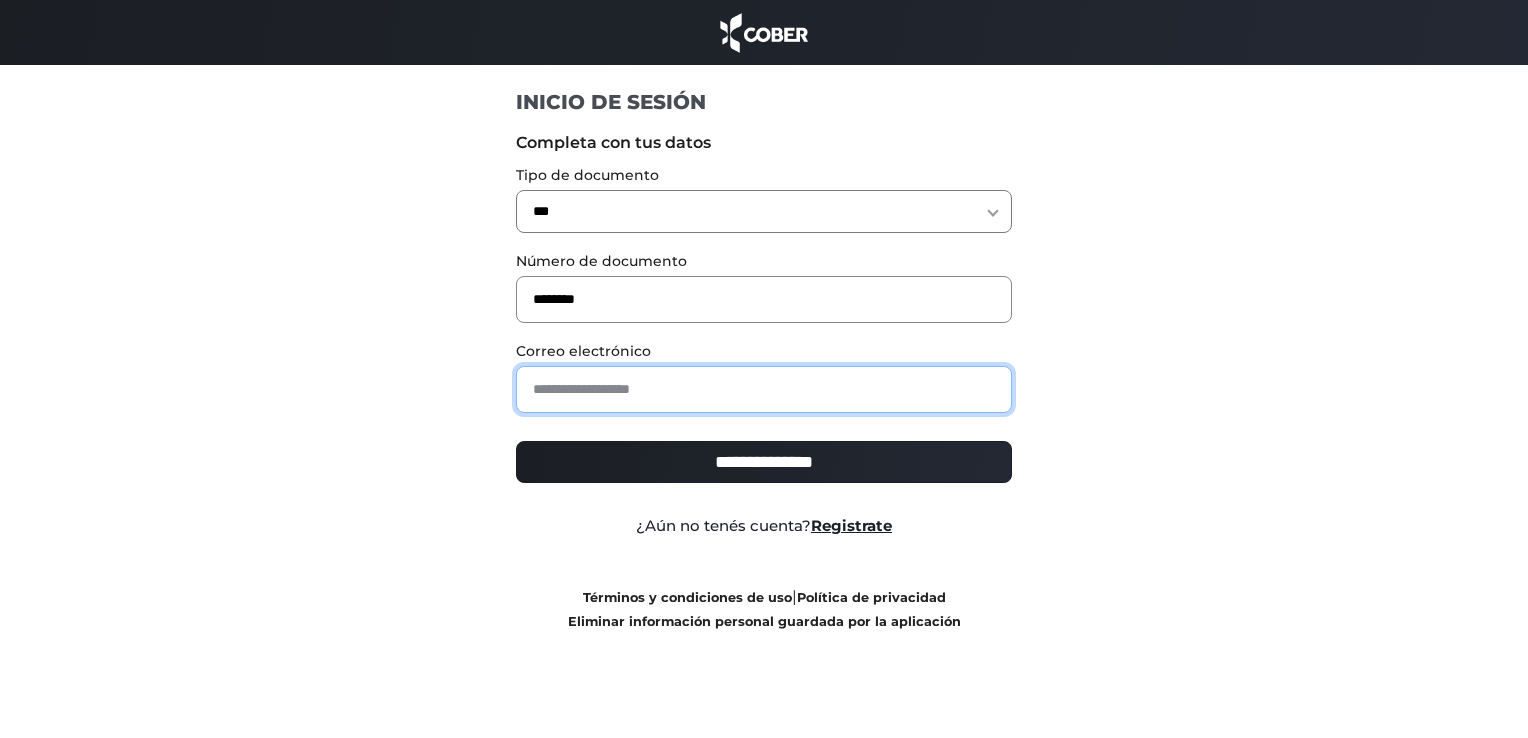 type on "**********" 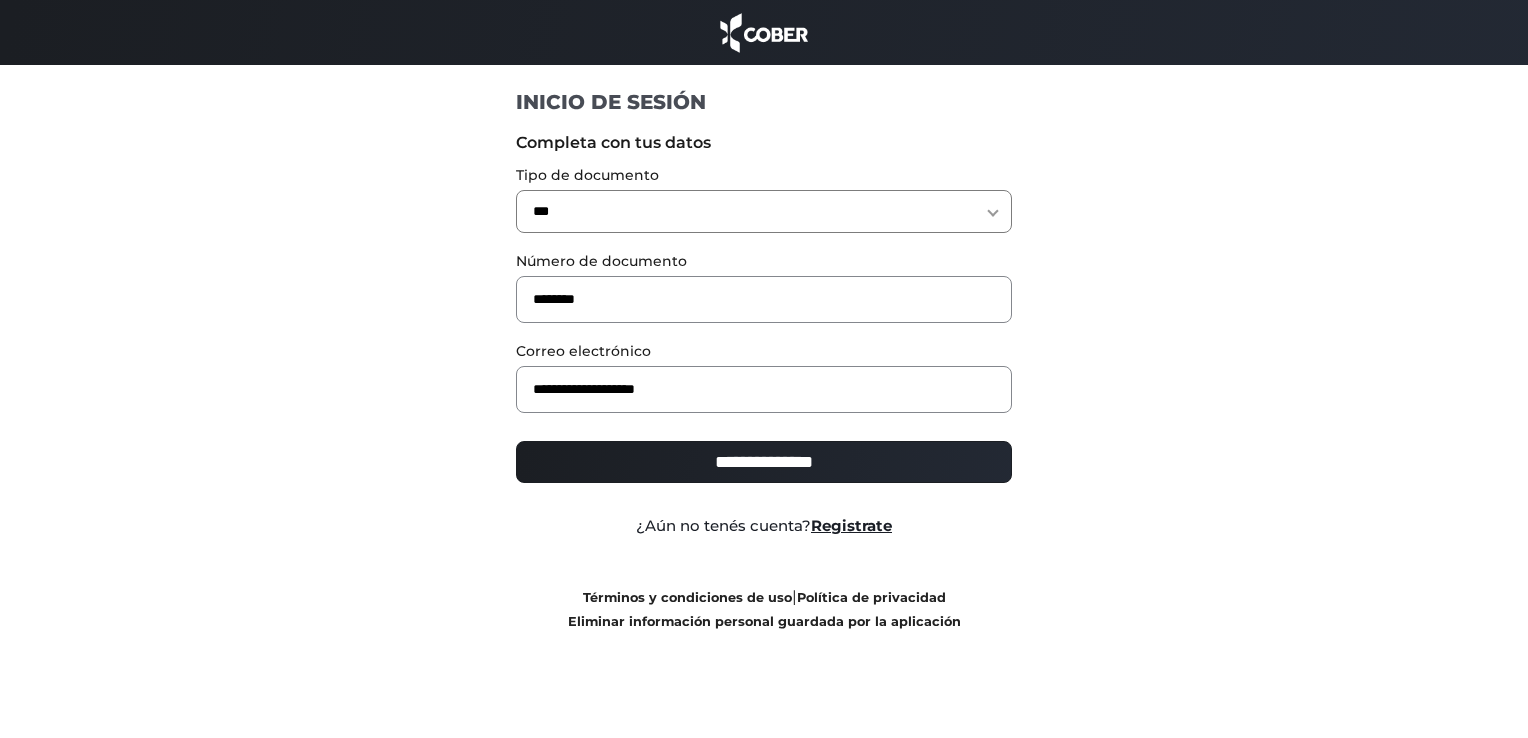 click on "**********" at bounding box center [764, 462] 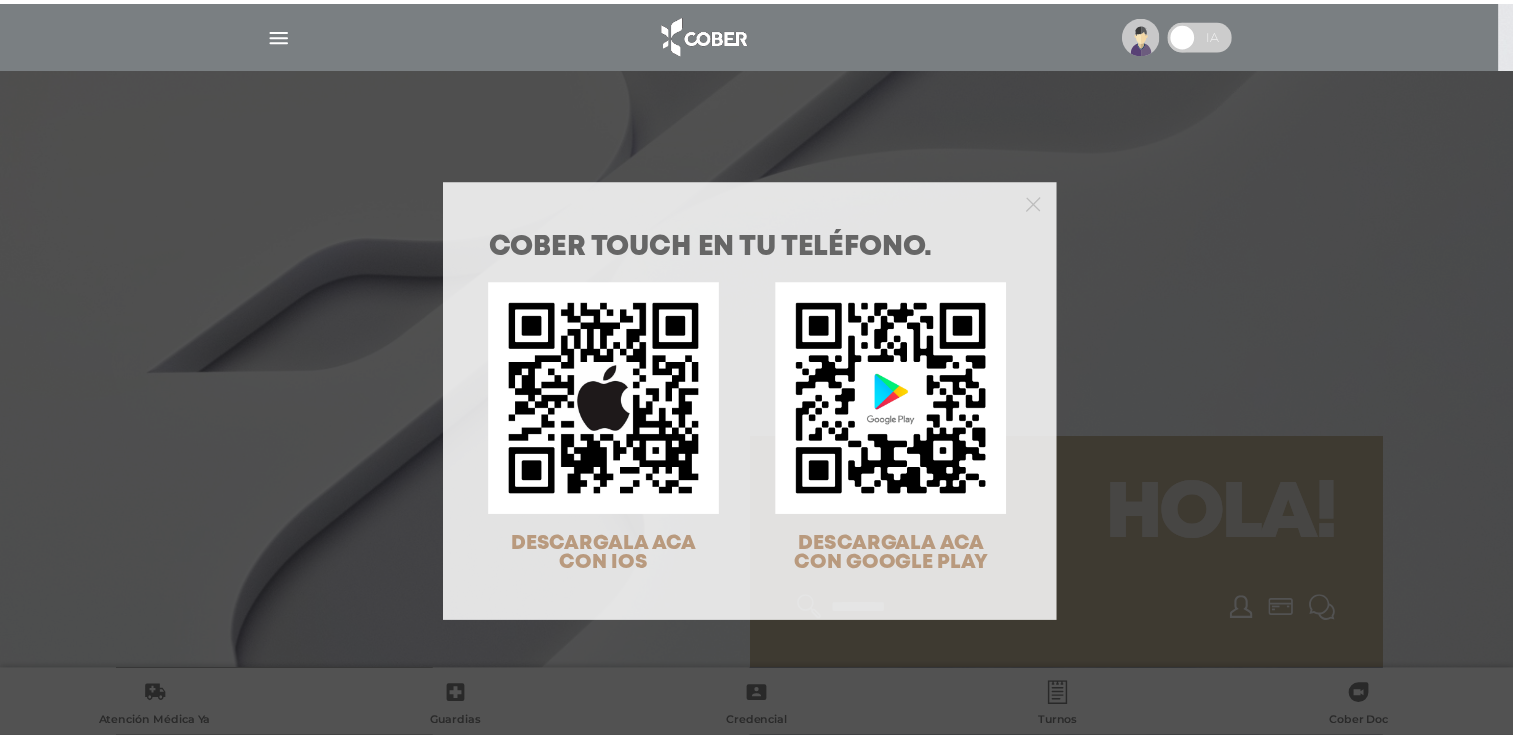 scroll, scrollTop: 0, scrollLeft: 0, axis: both 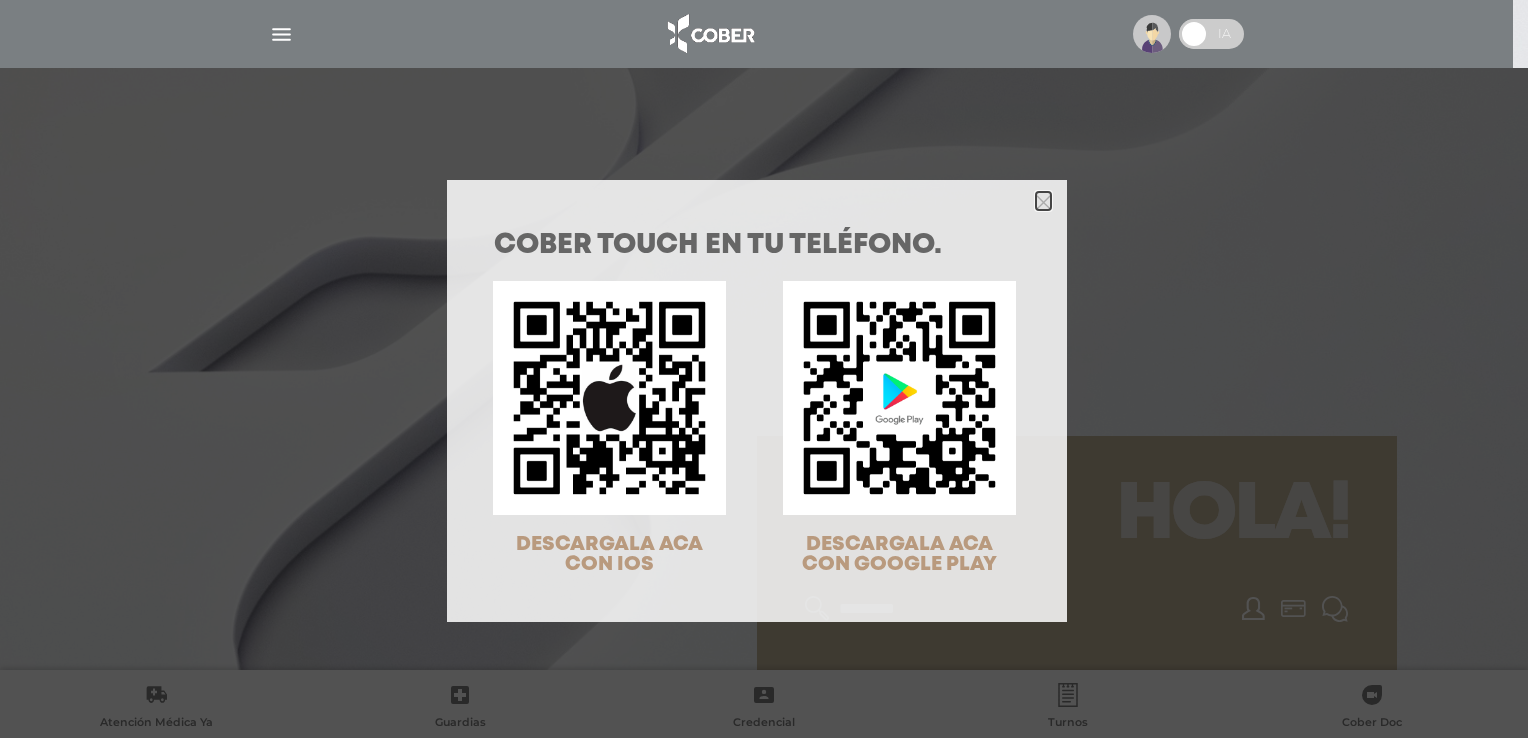 click at bounding box center (1043, 202) 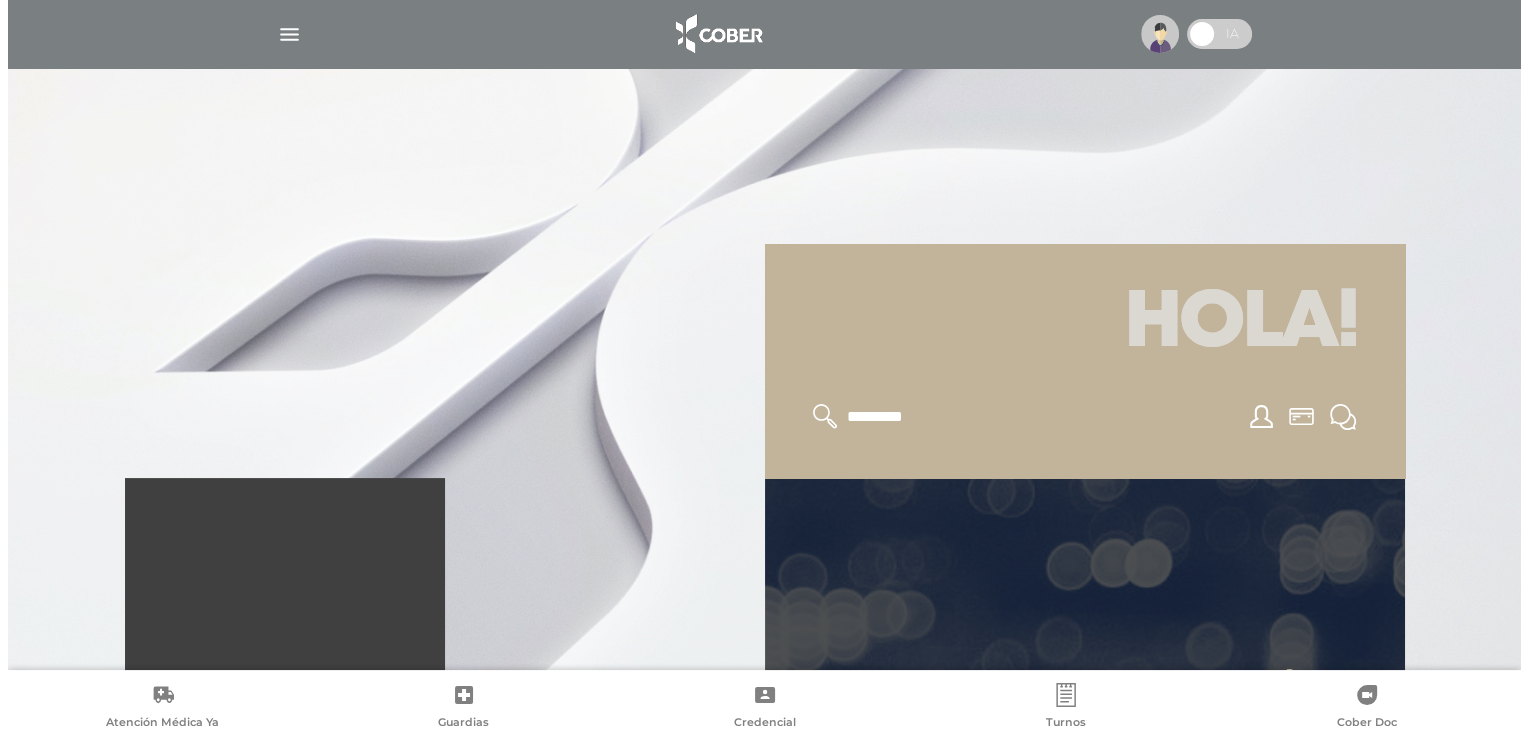 scroll, scrollTop: 200, scrollLeft: 0, axis: vertical 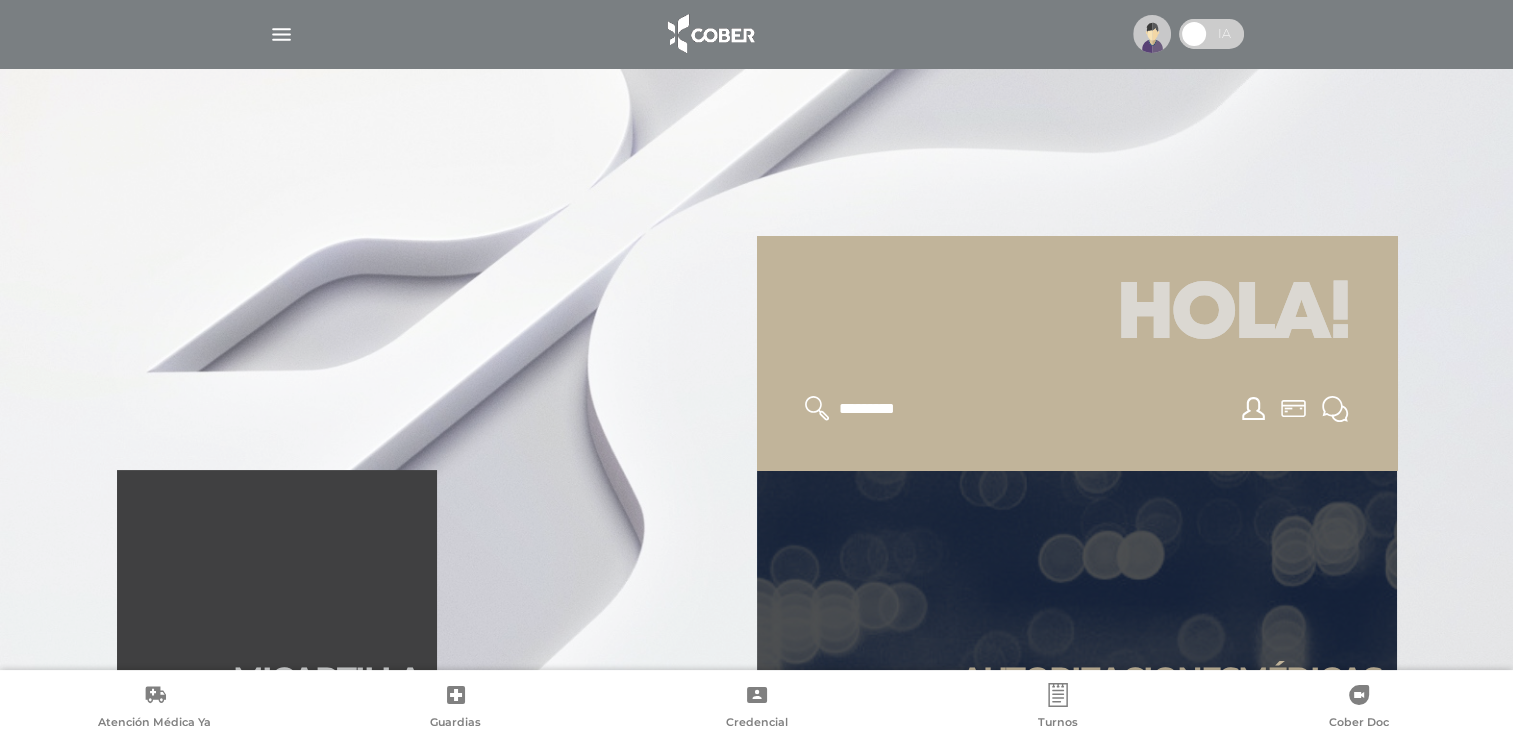 click at bounding box center (281, 34) 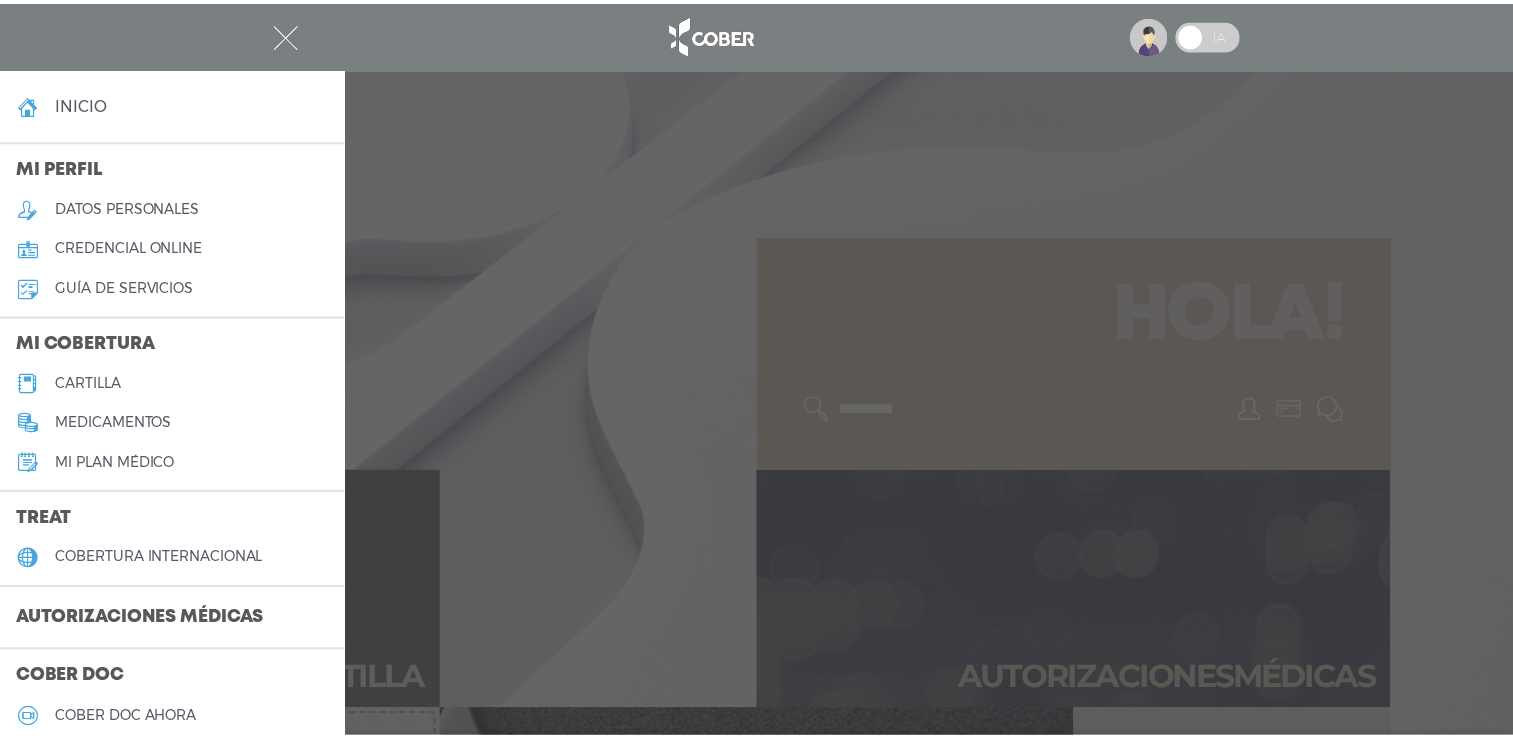 scroll, scrollTop: 100, scrollLeft: 0, axis: vertical 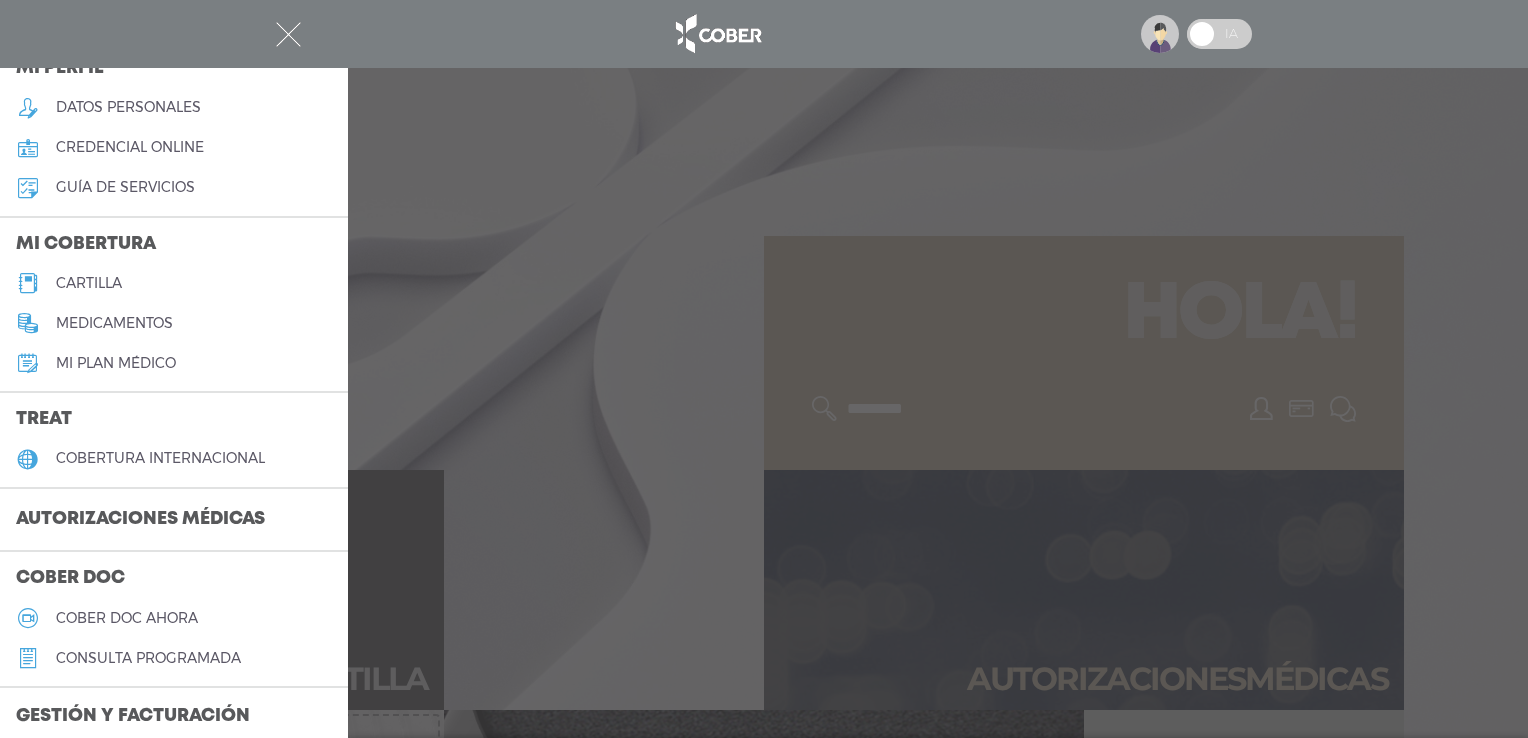 click on "cartilla" at bounding box center [89, 283] 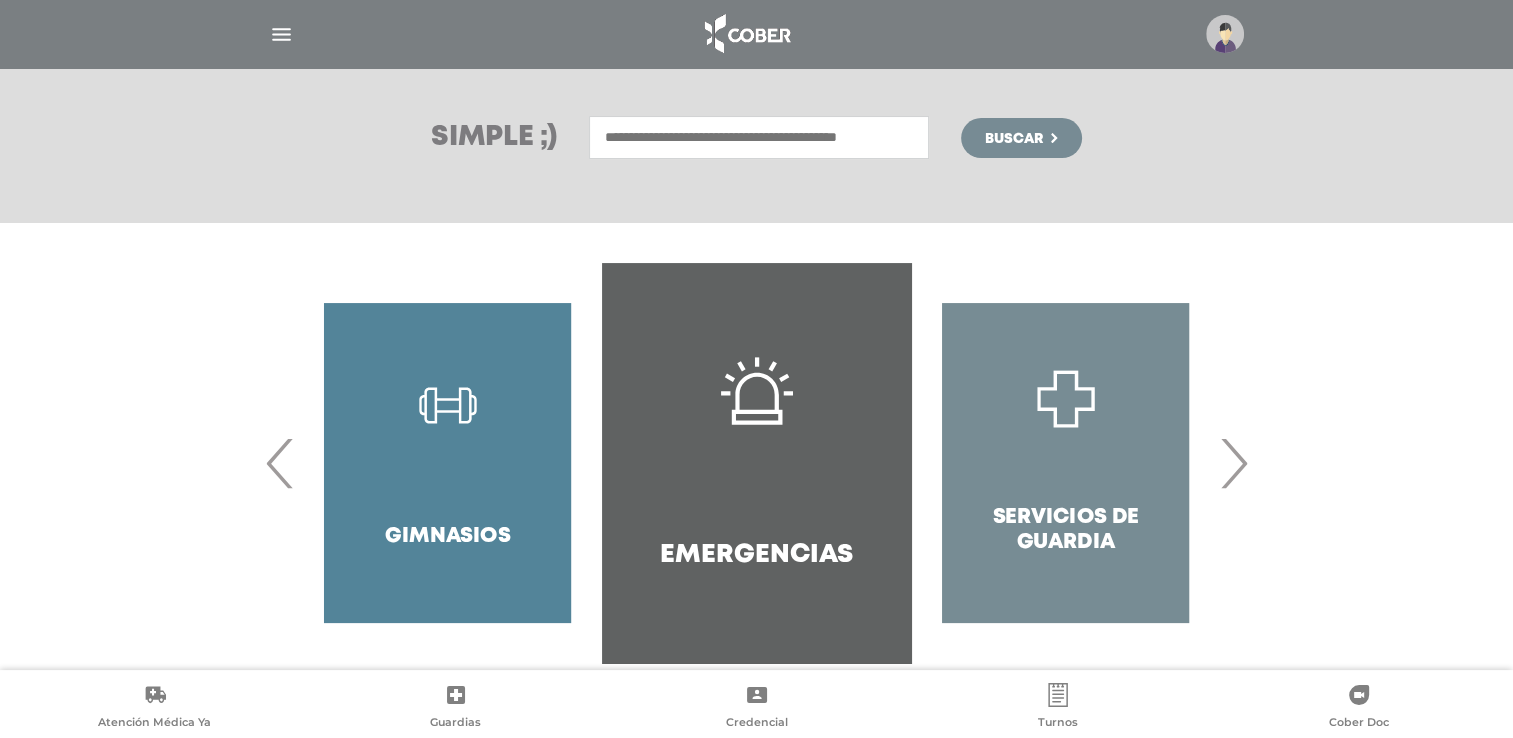 scroll, scrollTop: 288, scrollLeft: 0, axis: vertical 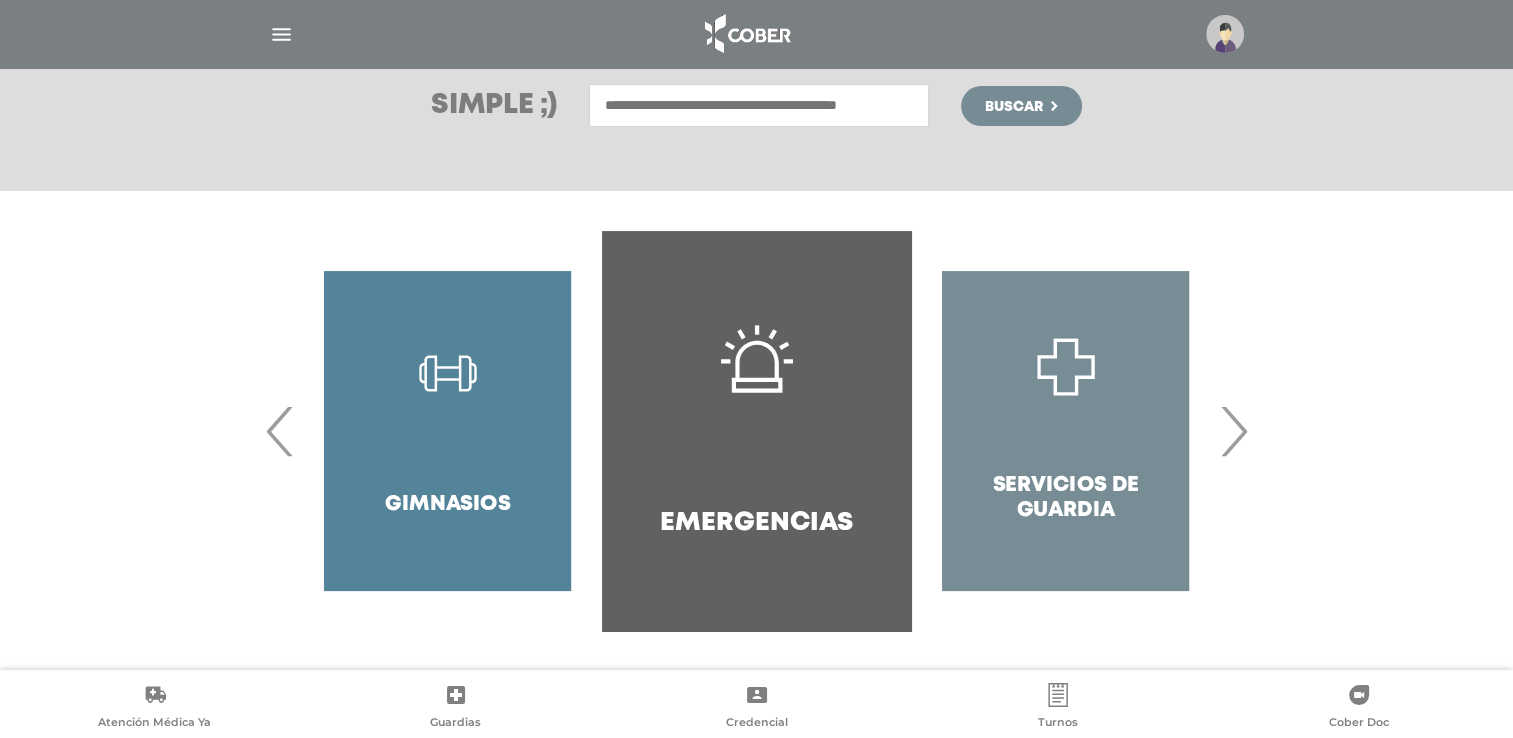 click on "›" at bounding box center (1233, 431) 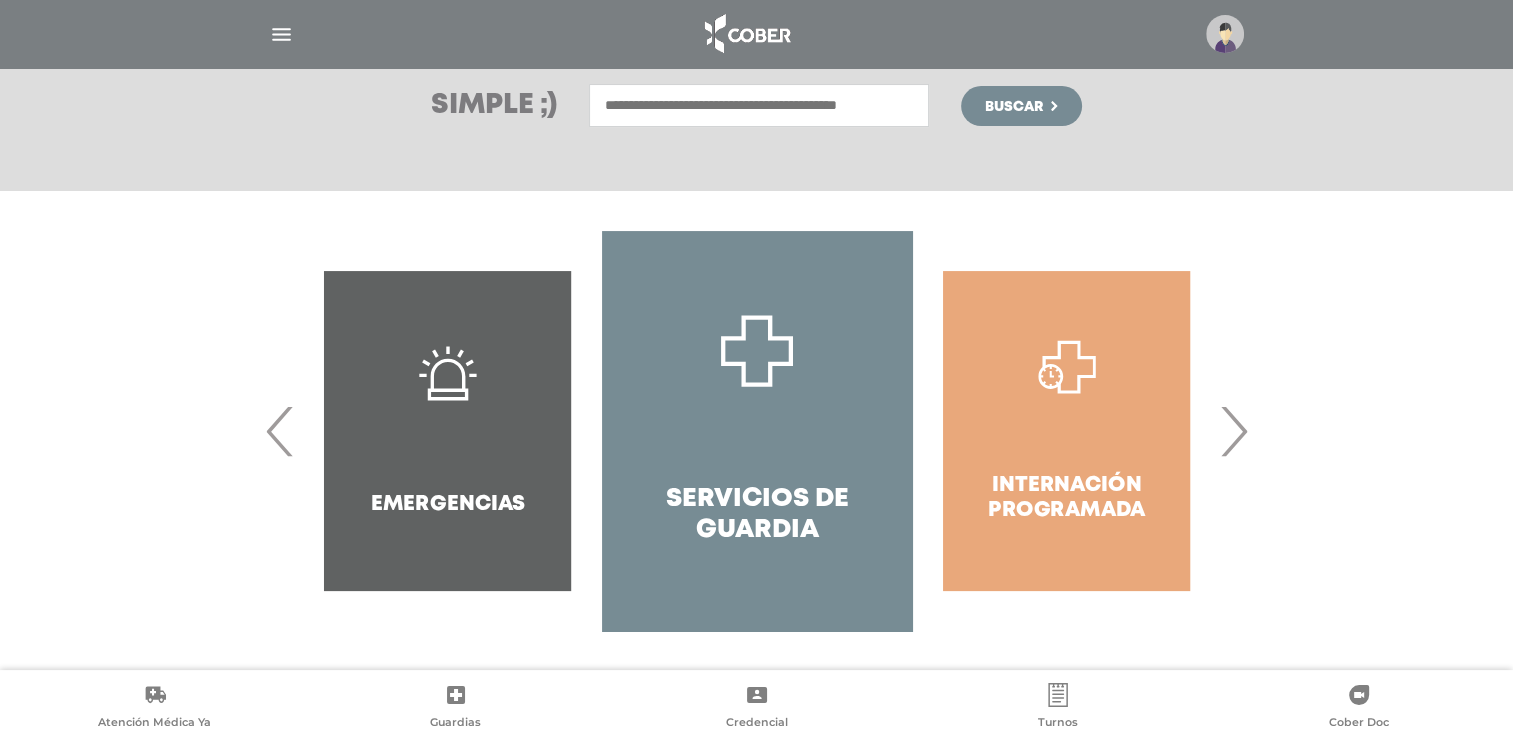 click on "›" at bounding box center [1233, 431] 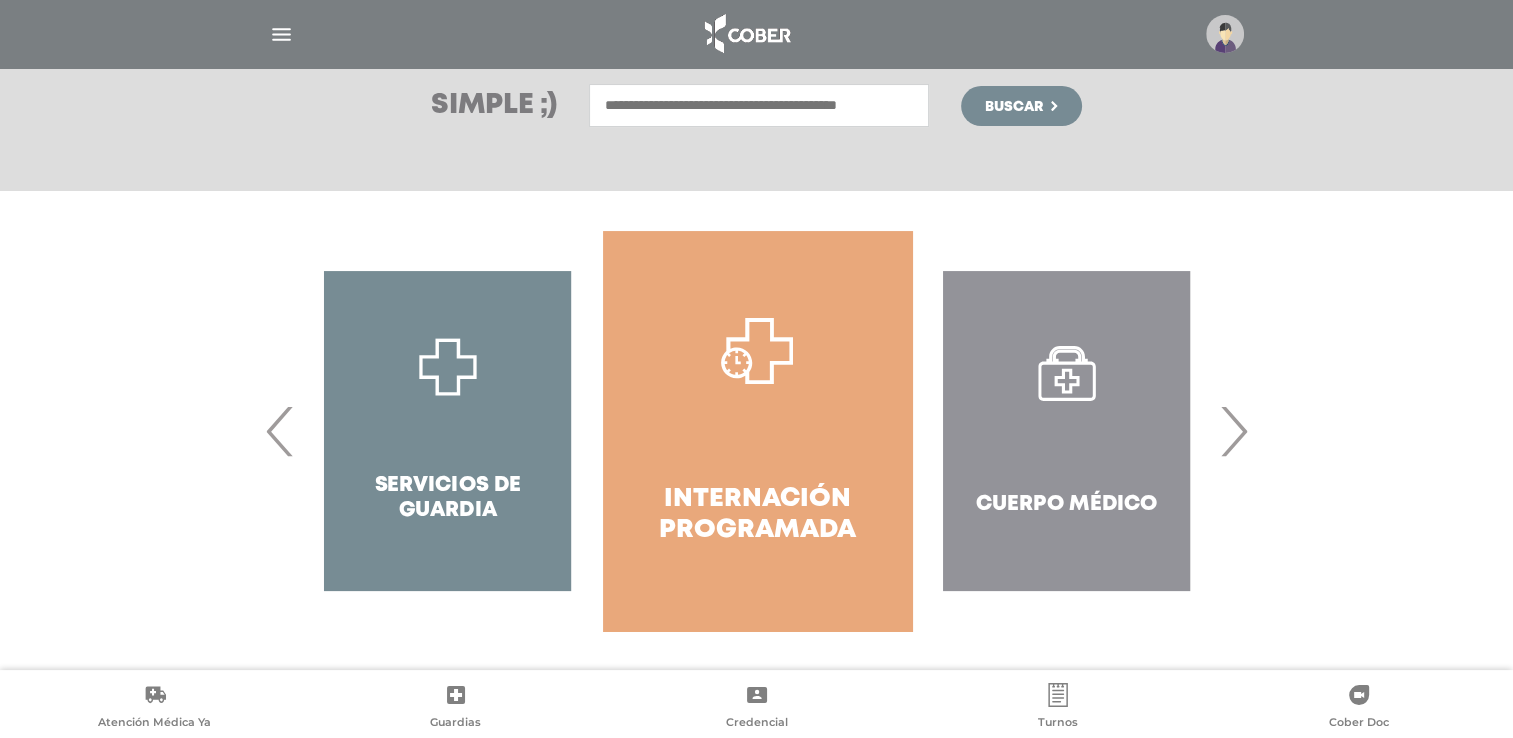 click on "›" at bounding box center [1233, 431] 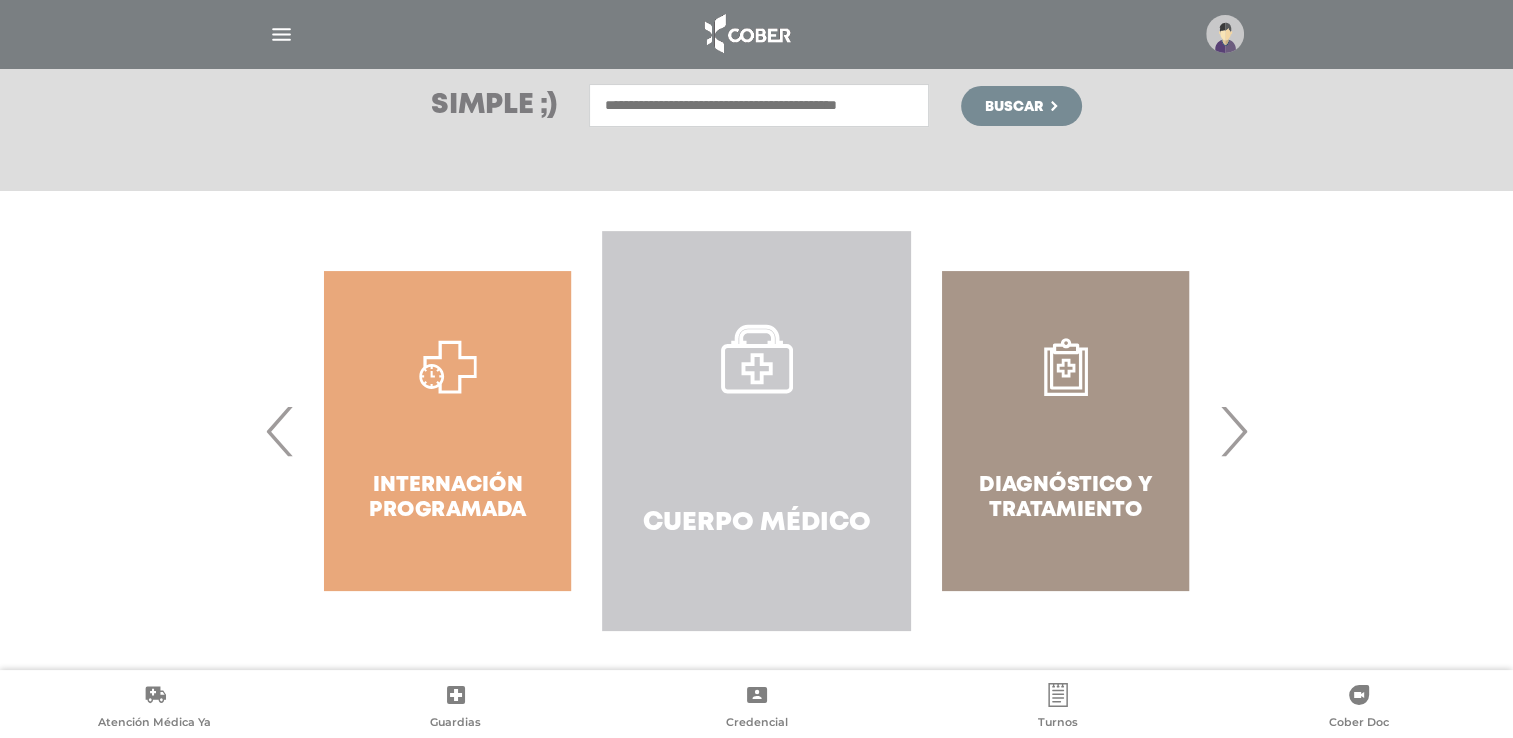 click at bounding box center (757, 359) 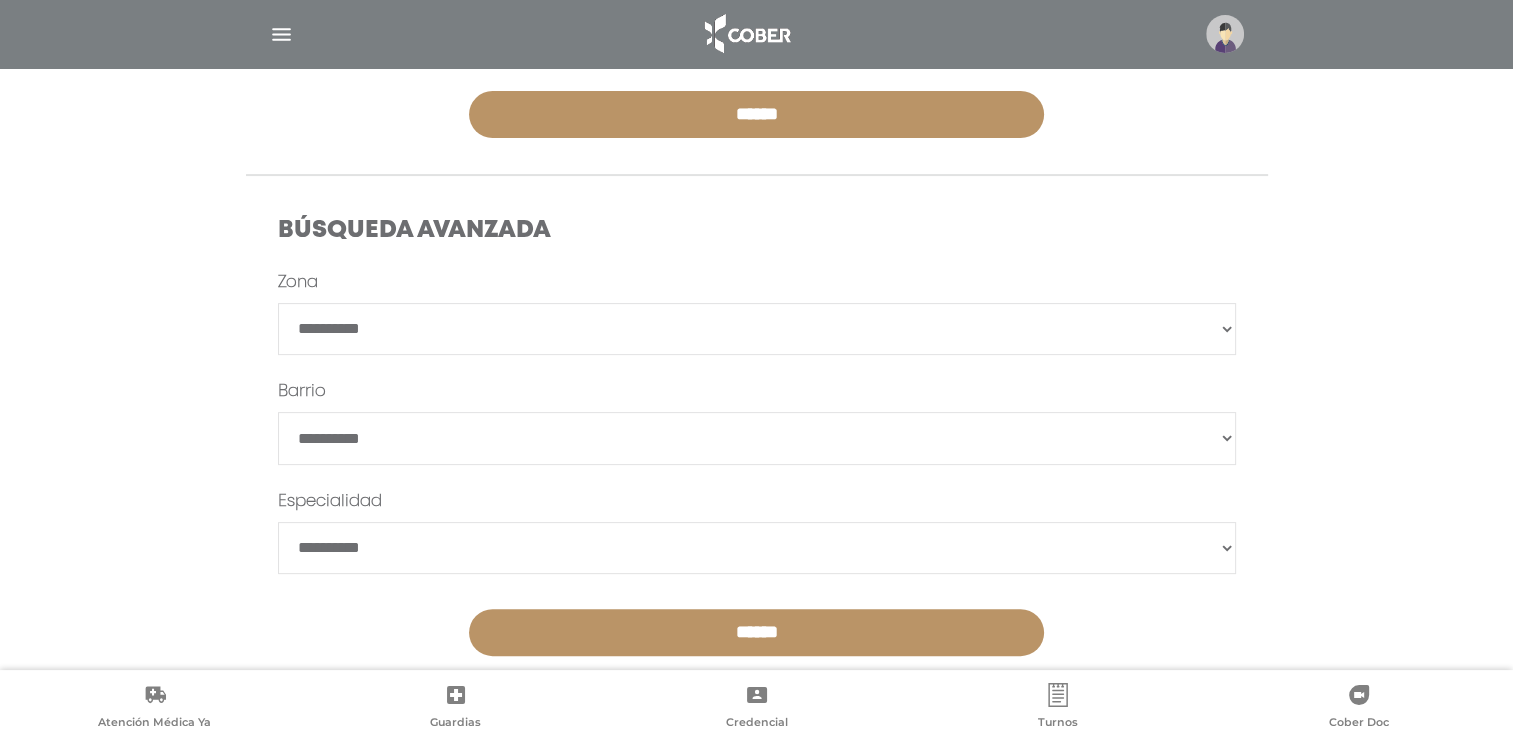 scroll, scrollTop: 500, scrollLeft: 0, axis: vertical 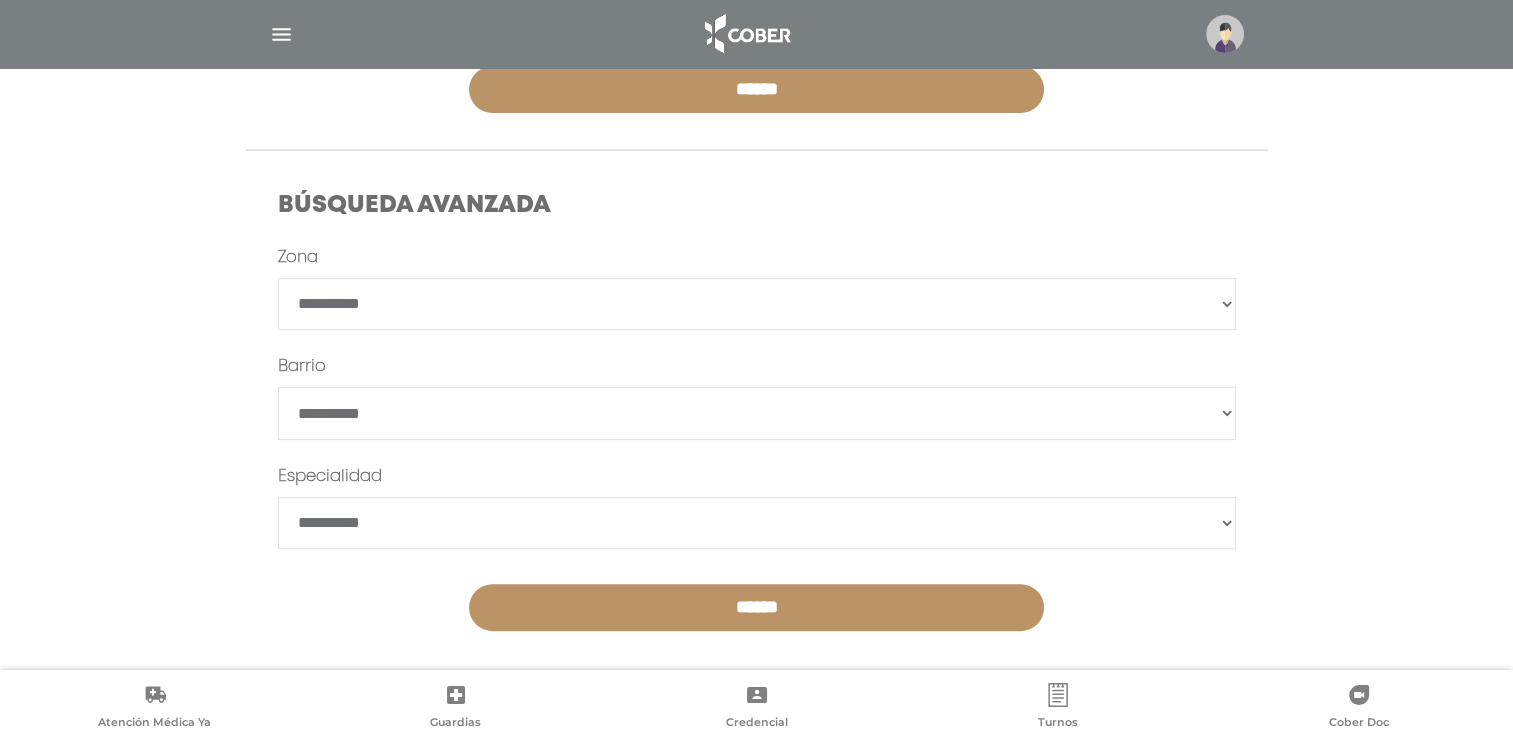 click on "**********" at bounding box center (757, 304) 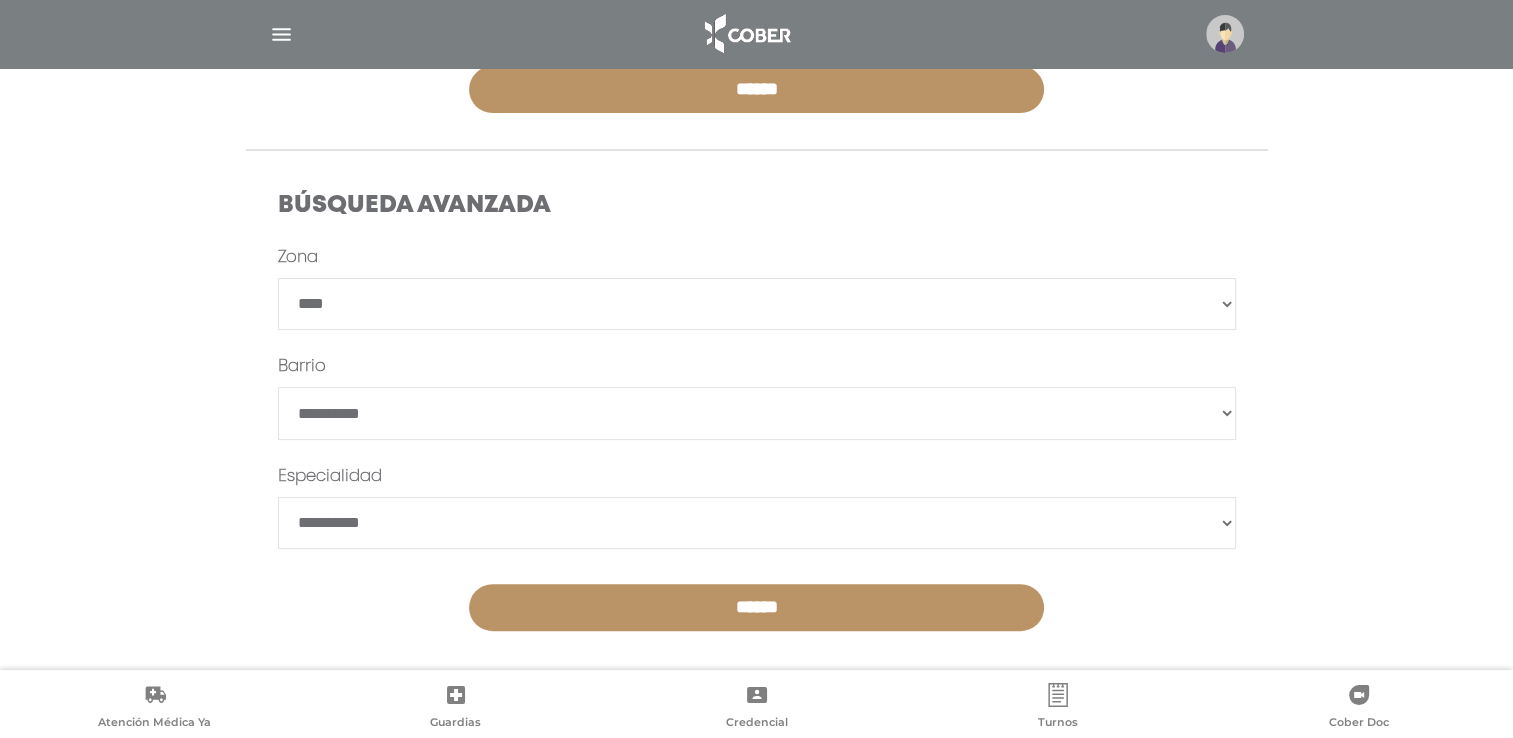 click on "**********" at bounding box center (757, 304) 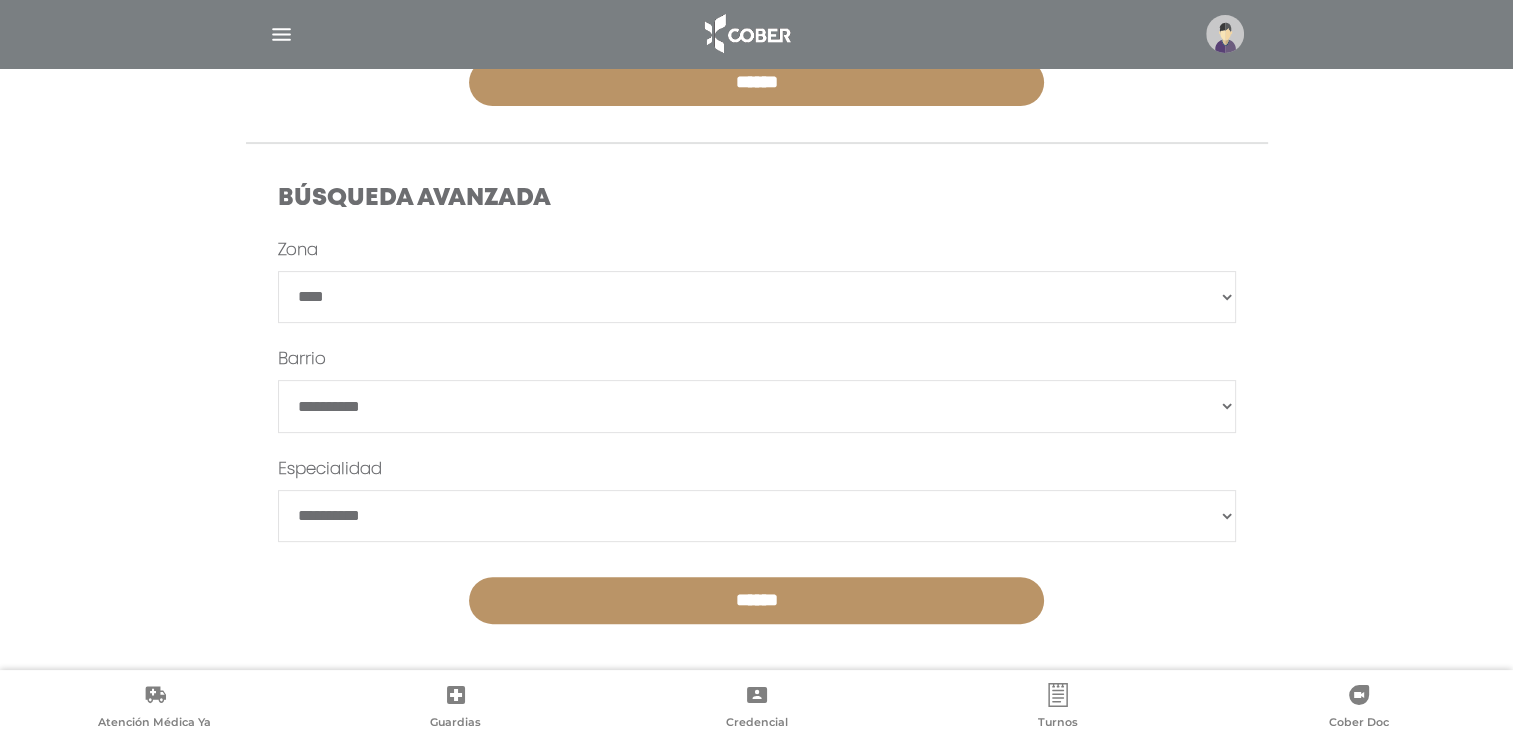 scroll, scrollTop: 511, scrollLeft: 0, axis: vertical 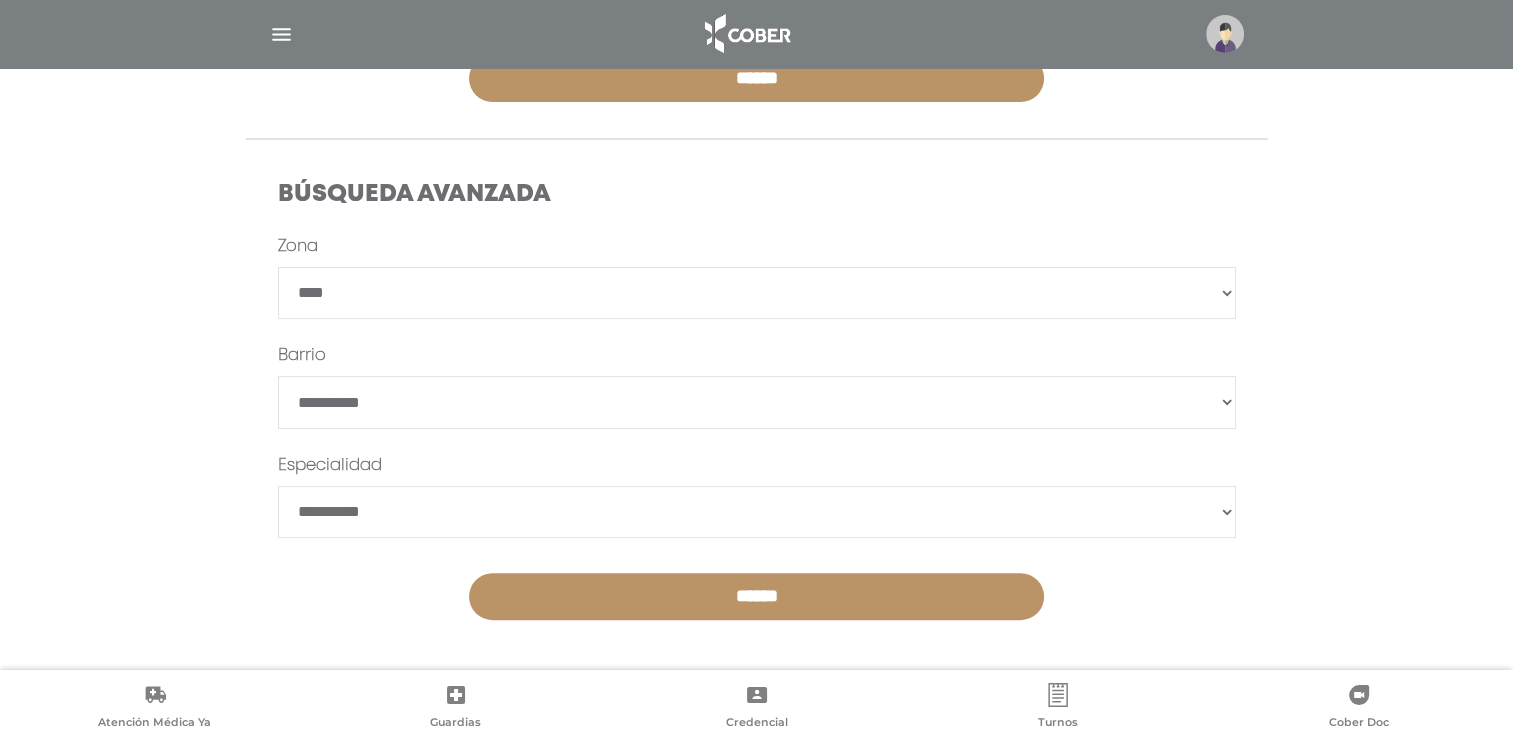 click on "**********" at bounding box center [757, 512] 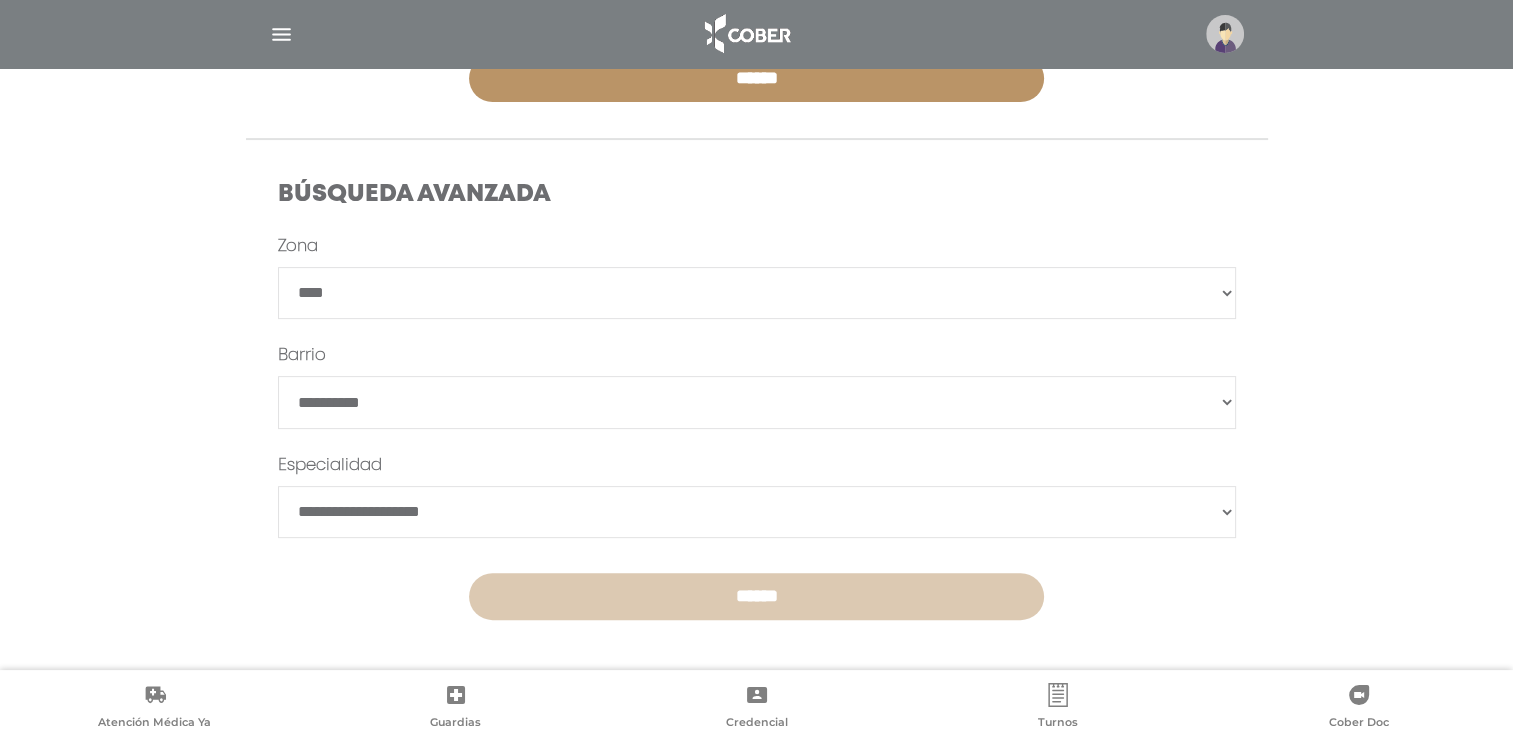 click on "******" at bounding box center (756, 596) 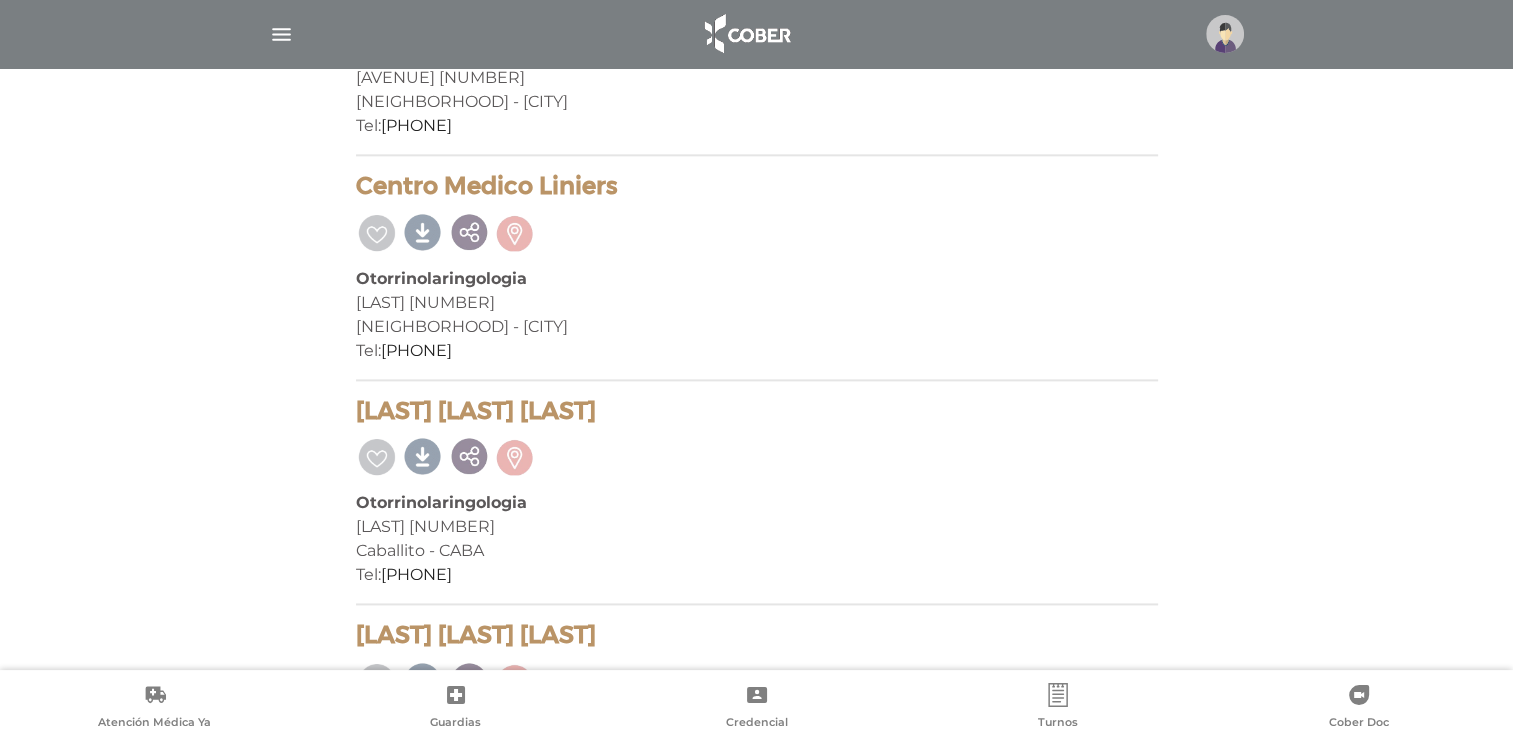 scroll, scrollTop: 2770, scrollLeft: 0, axis: vertical 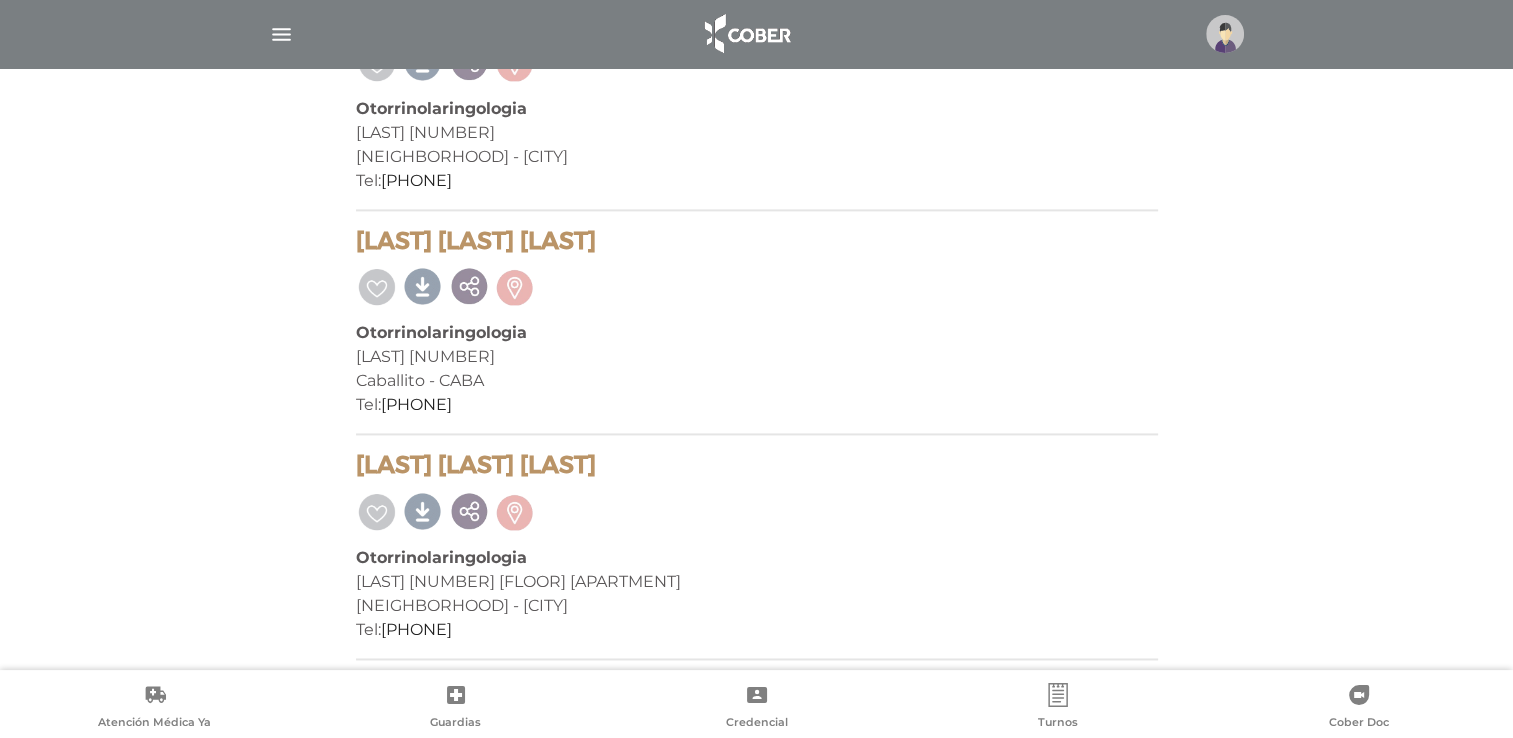 drag, startPoint x: 364, startPoint y: 454, endPoint x: 783, endPoint y: 460, distance: 419.04297 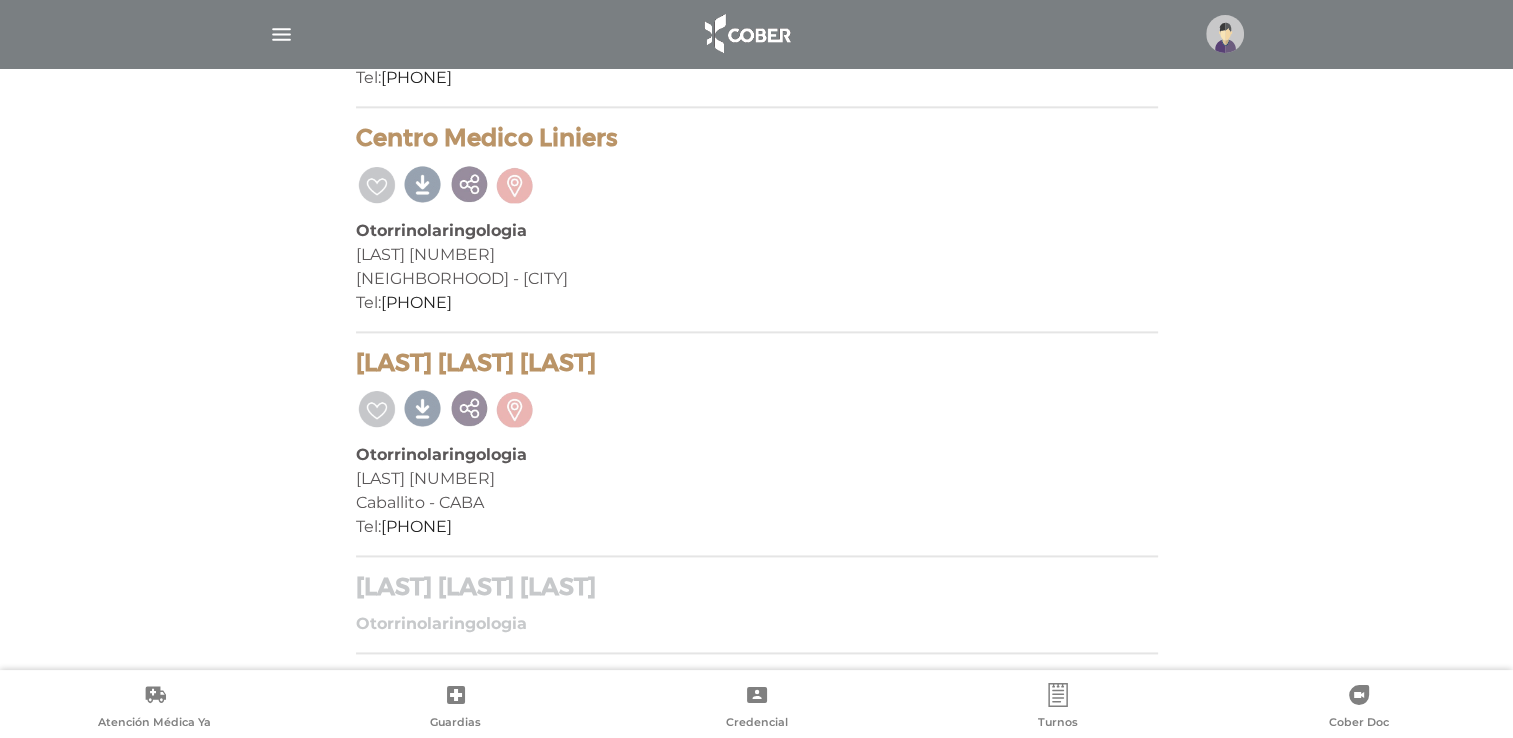 scroll, scrollTop: 2642, scrollLeft: 0, axis: vertical 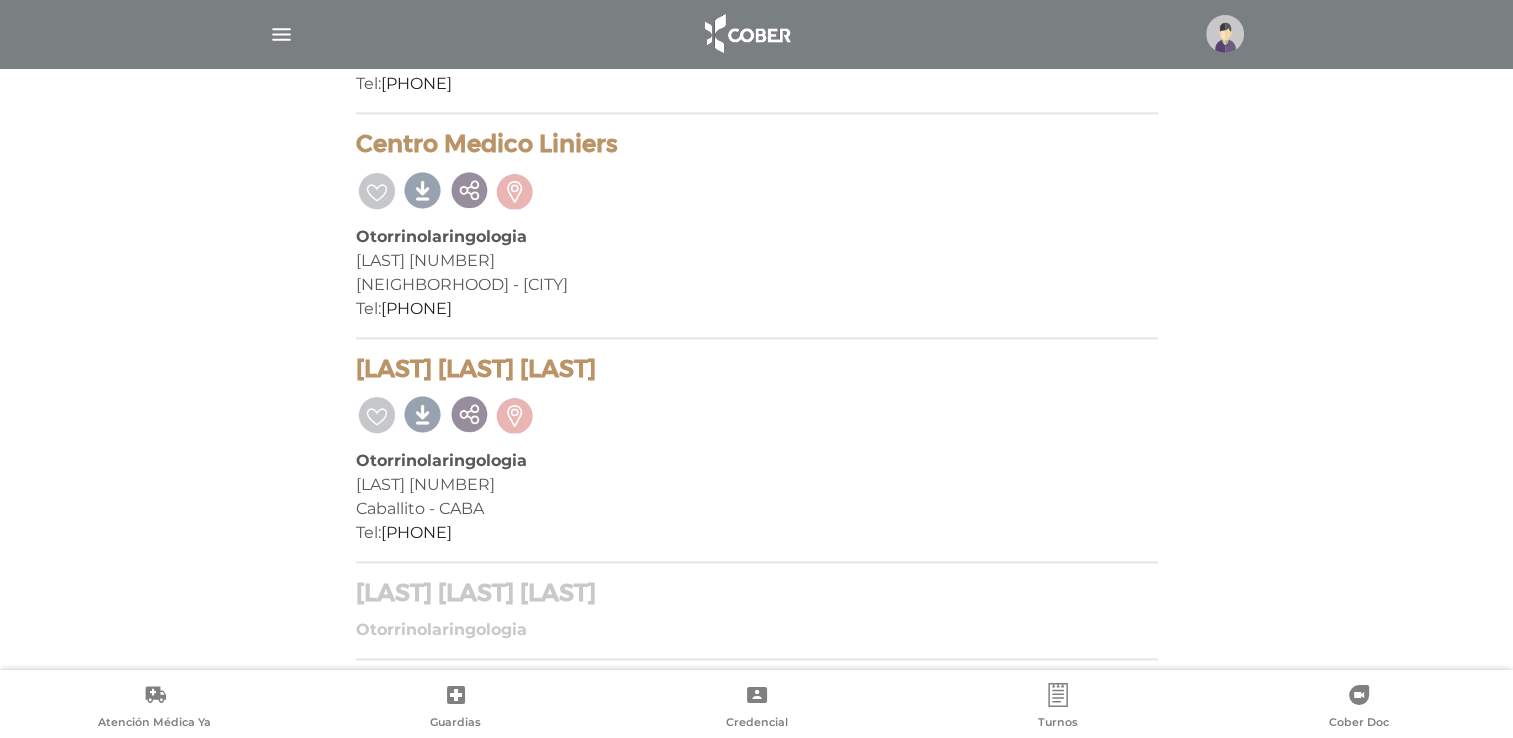 drag, startPoint x: 783, startPoint y: 460, endPoint x: 706, endPoint y: 596, distance: 156.285 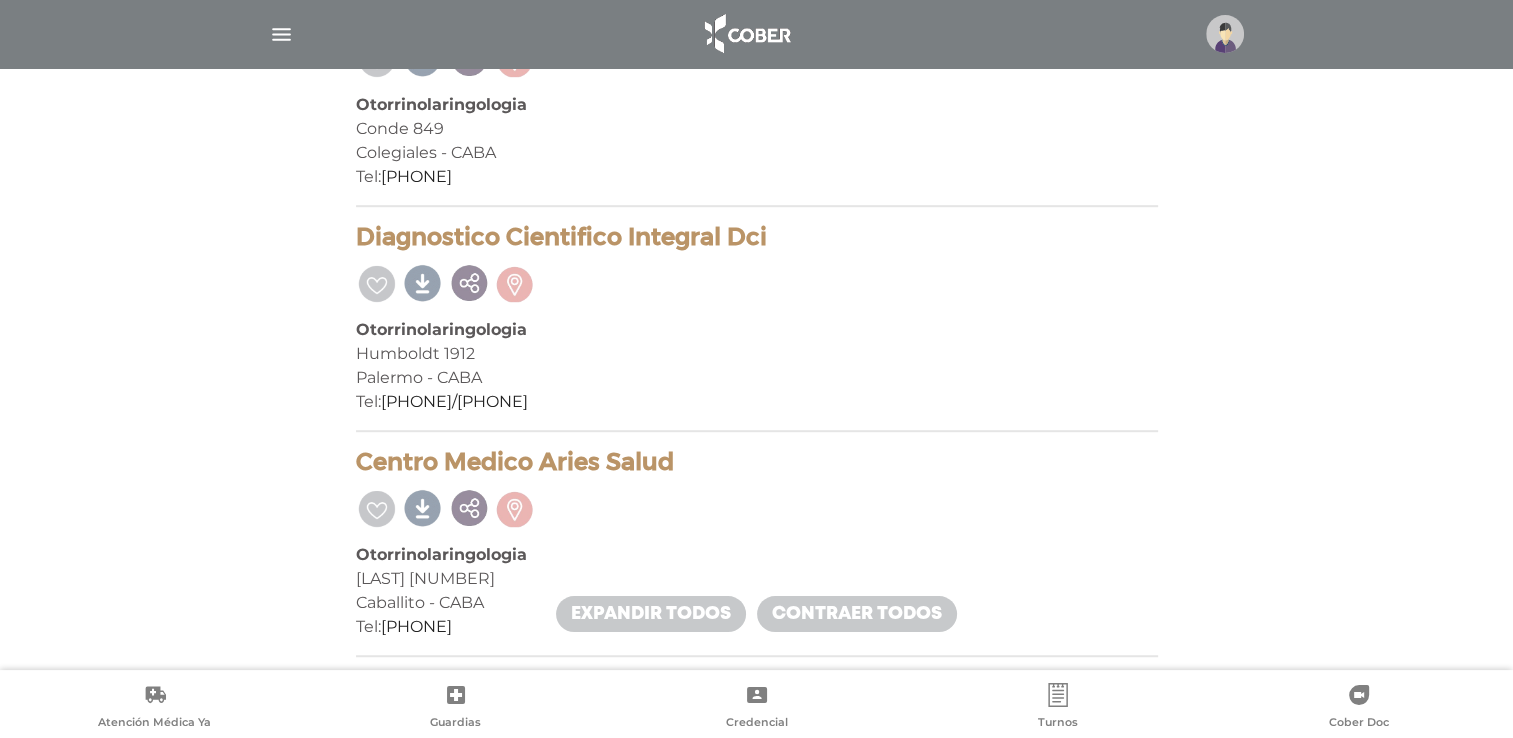 scroll, scrollTop: 1000, scrollLeft: 0, axis: vertical 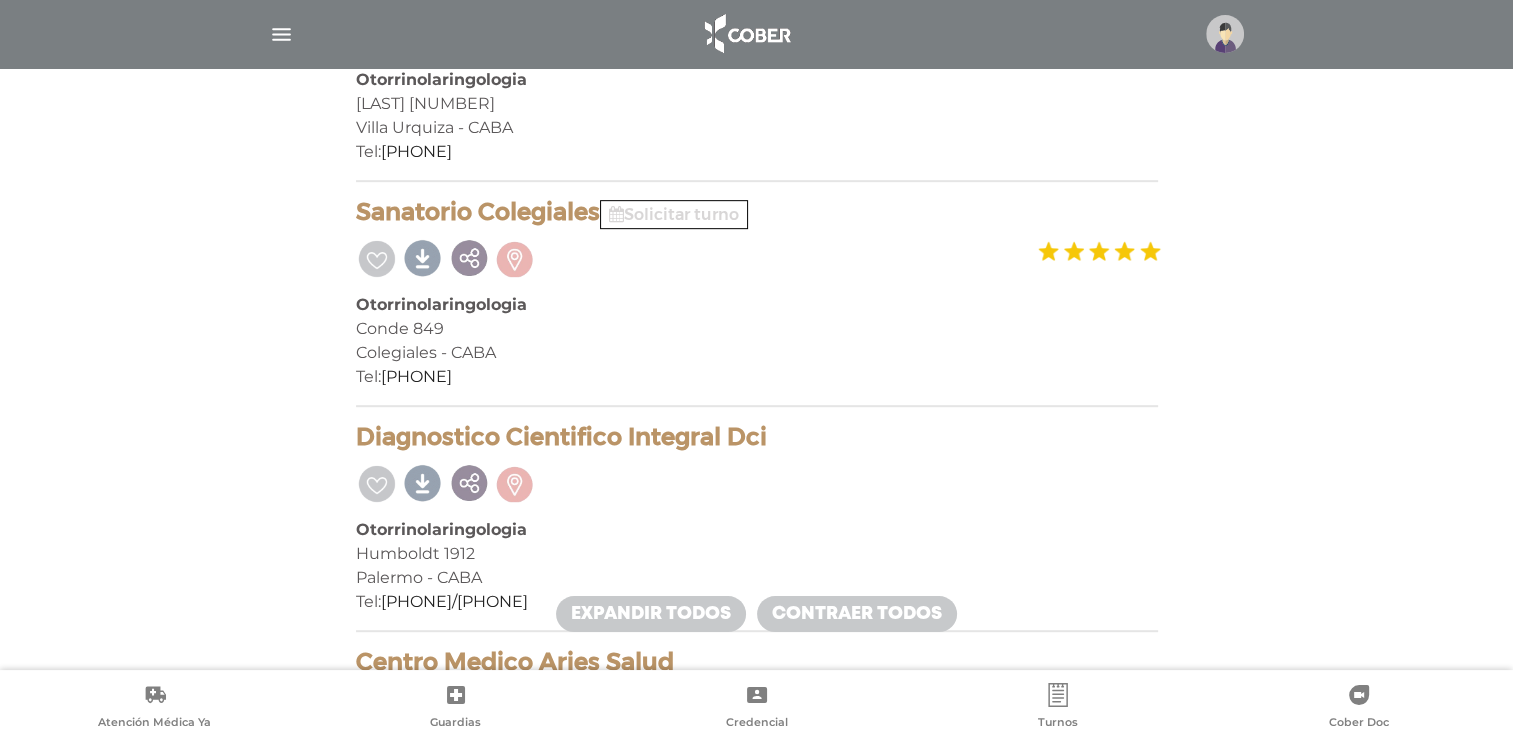 click on "Solicitar turno" at bounding box center [674, 214] 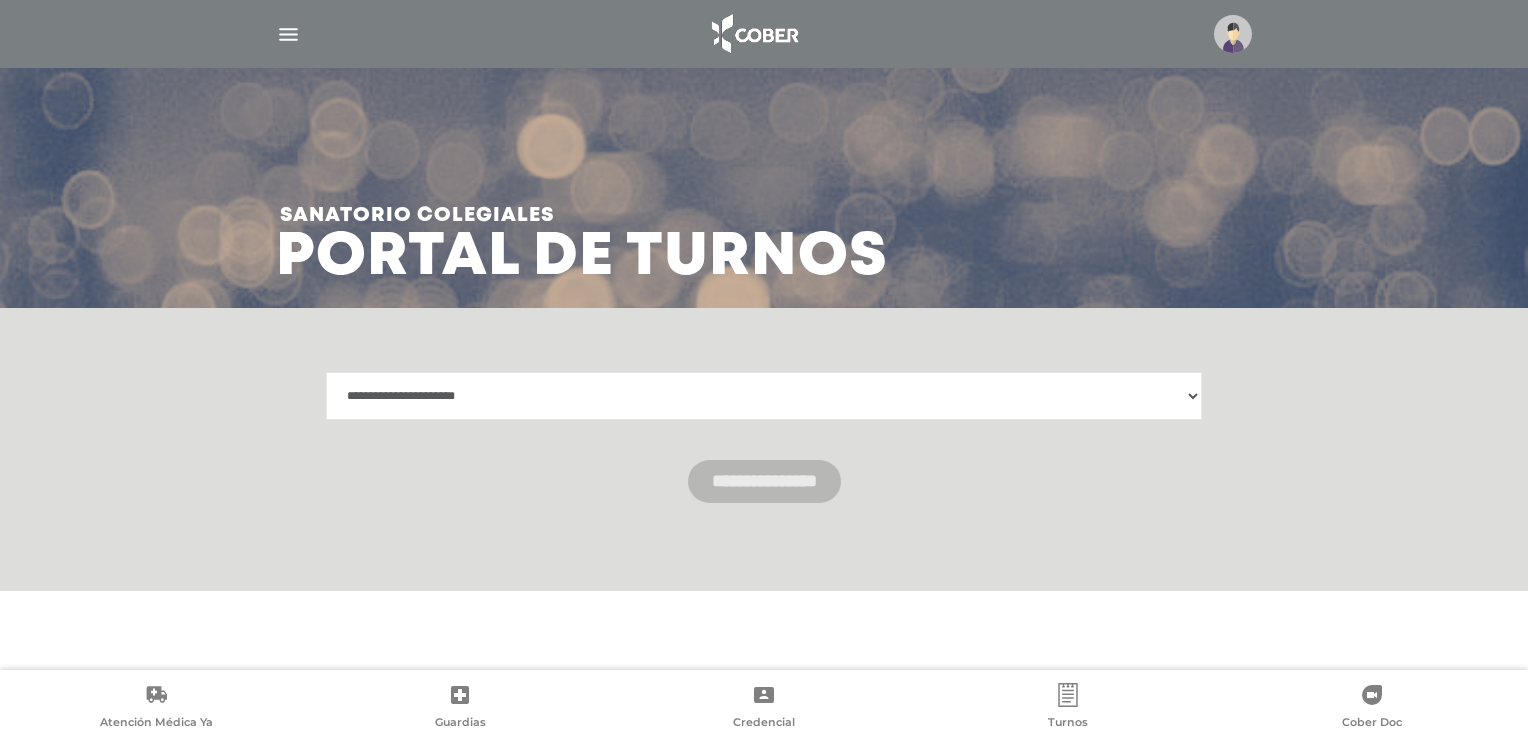 scroll, scrollTop: 0, scrollLeft: 0, axis: both 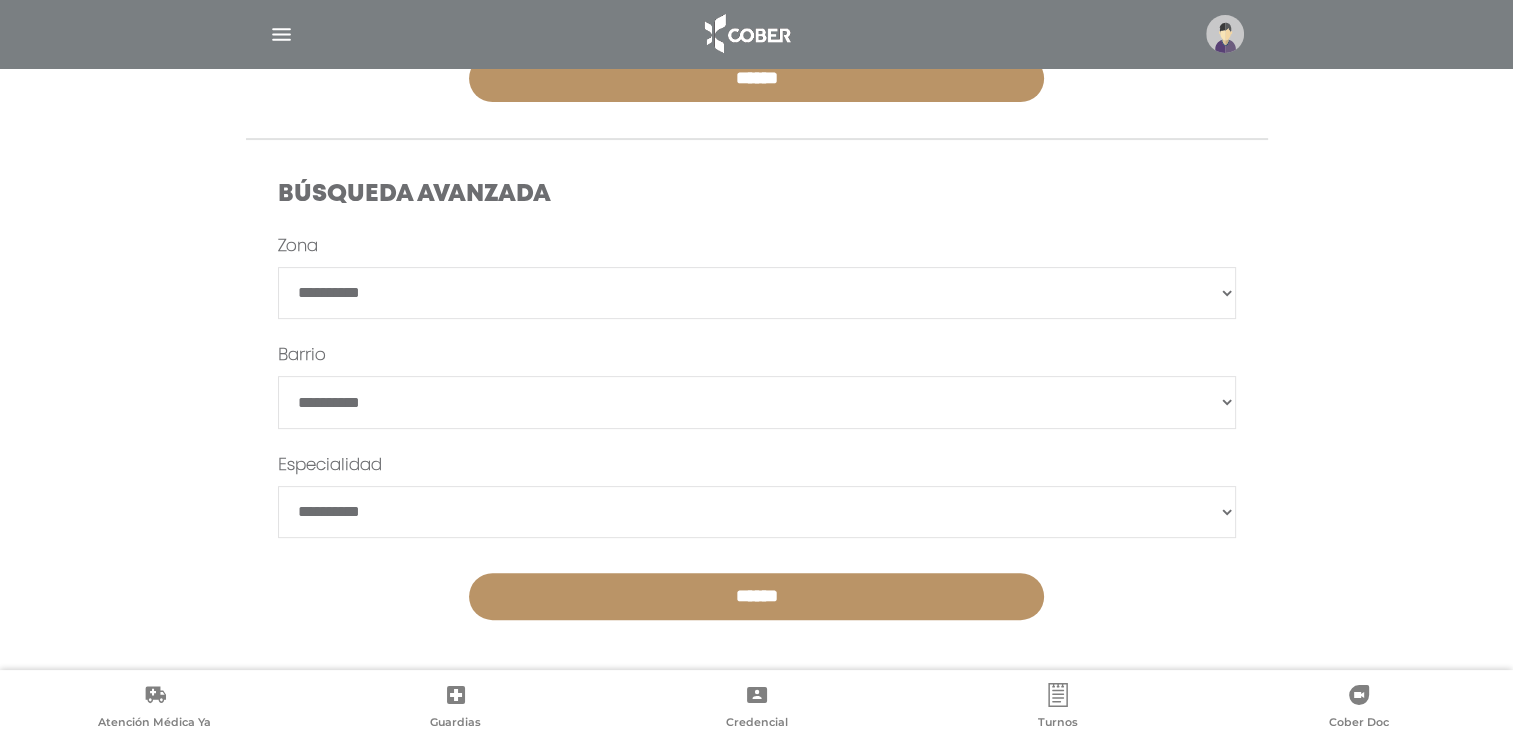 click on "**********" at bounding box center [757, 293] 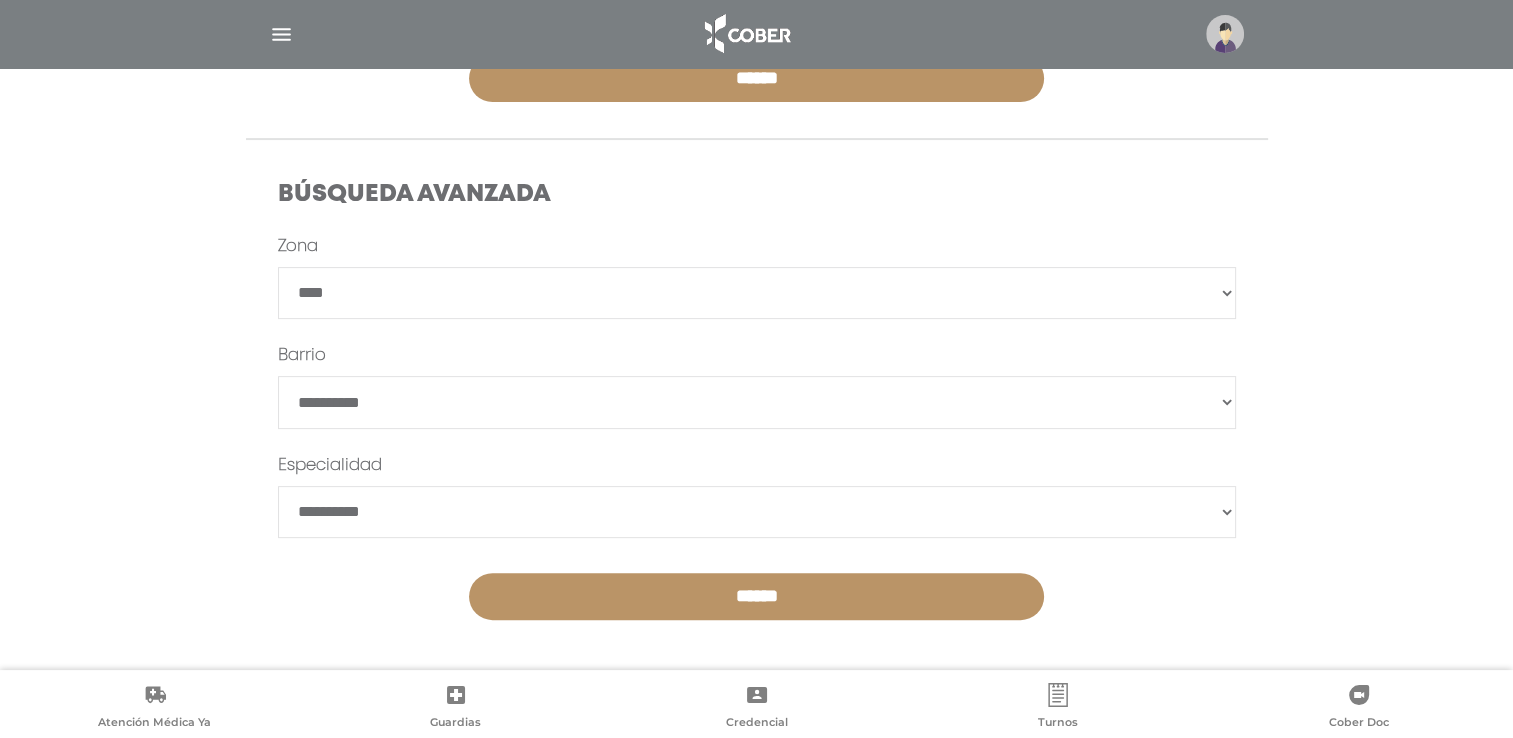 click on "**********" at bounding box center [757, 293] 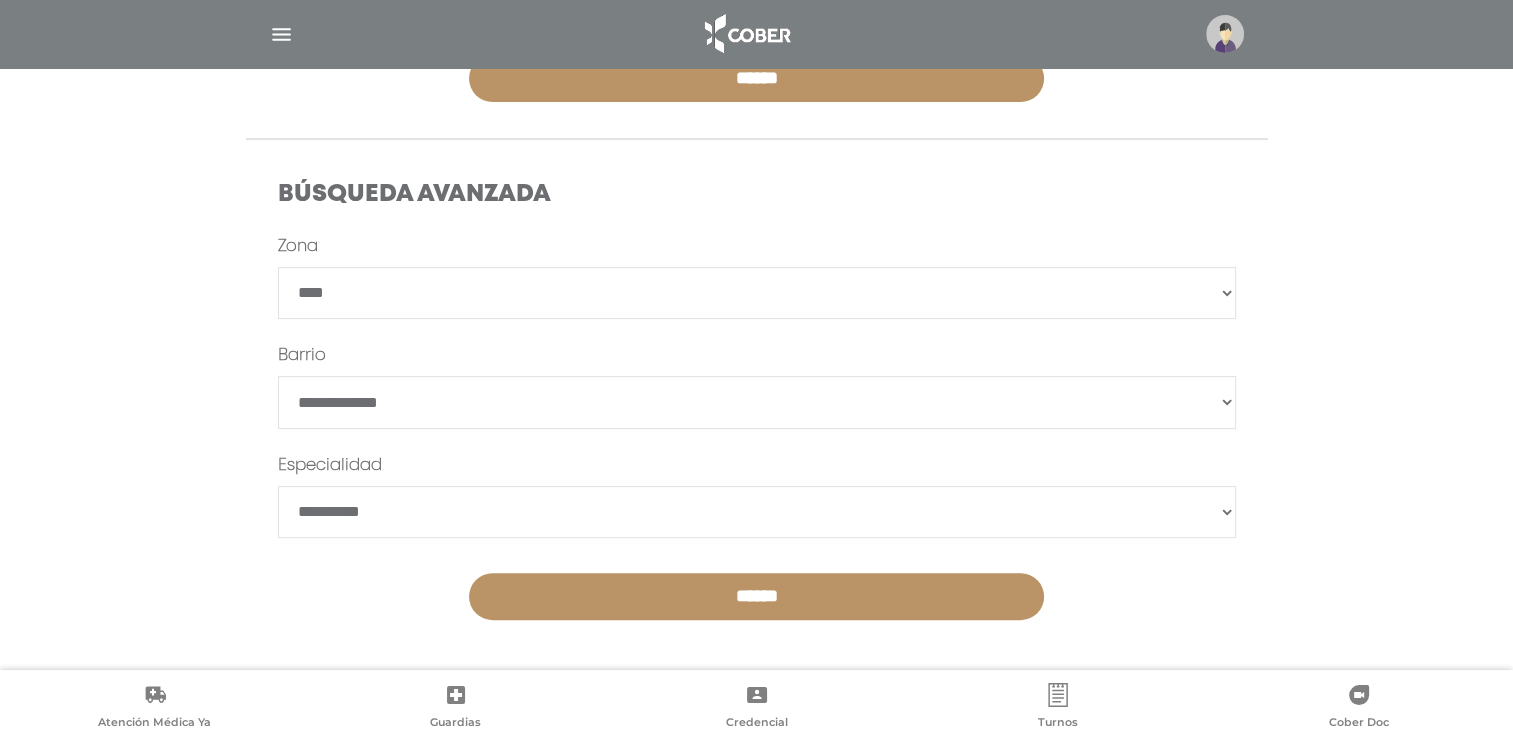 click on "**********" at bounding box center (757, 512) 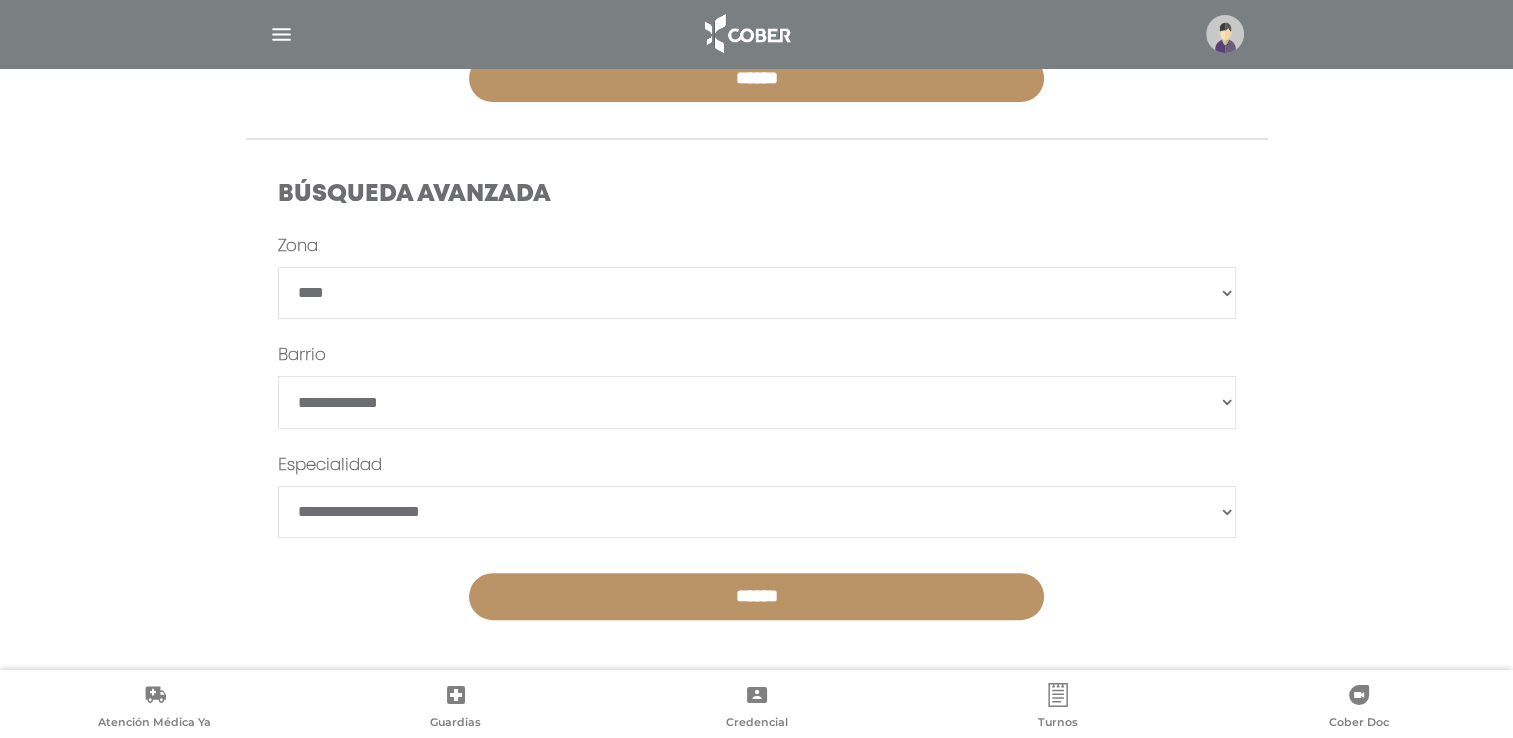 click on "******" at bounding box center [756, 596] 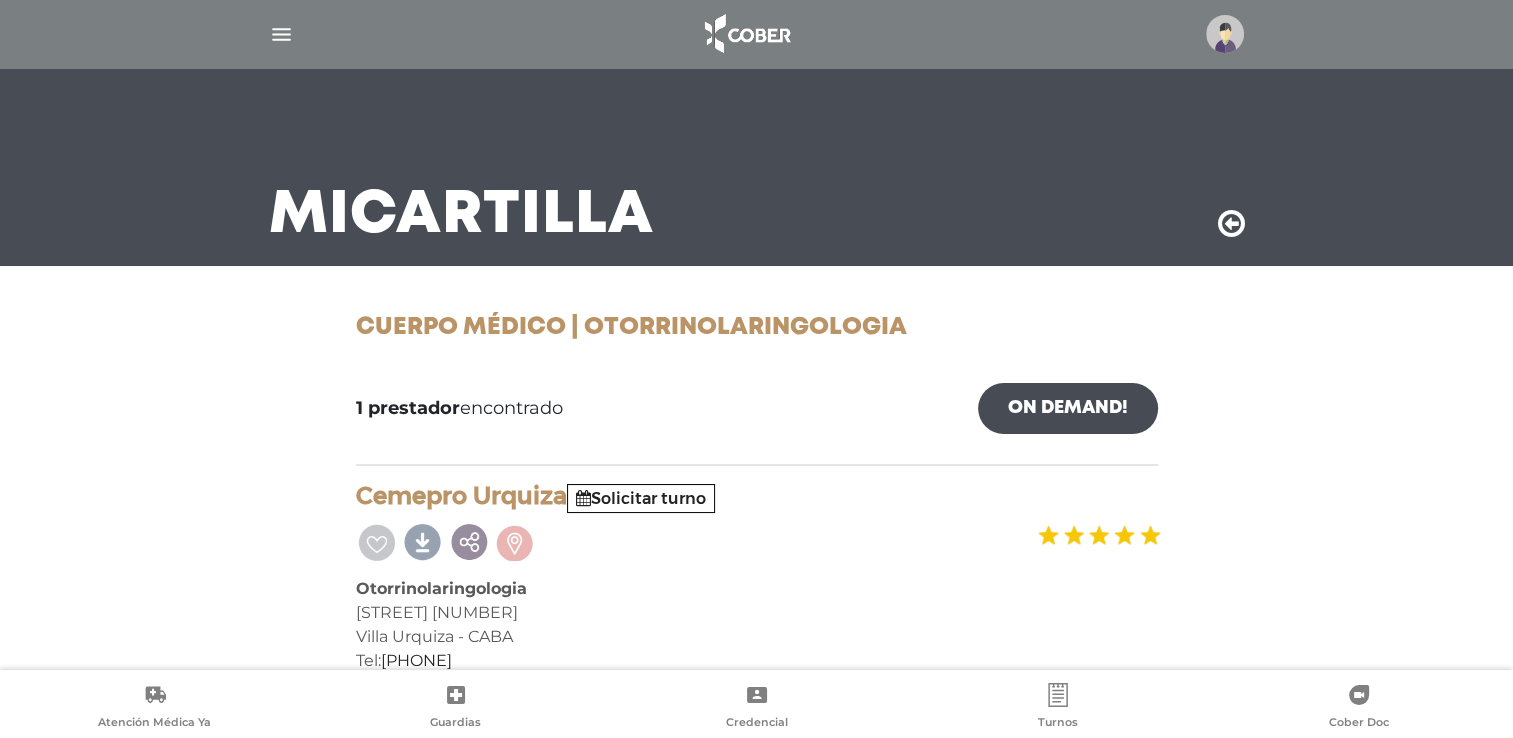 scroll, scrollTop: 77, scrollLeft: 0, axis: vertical 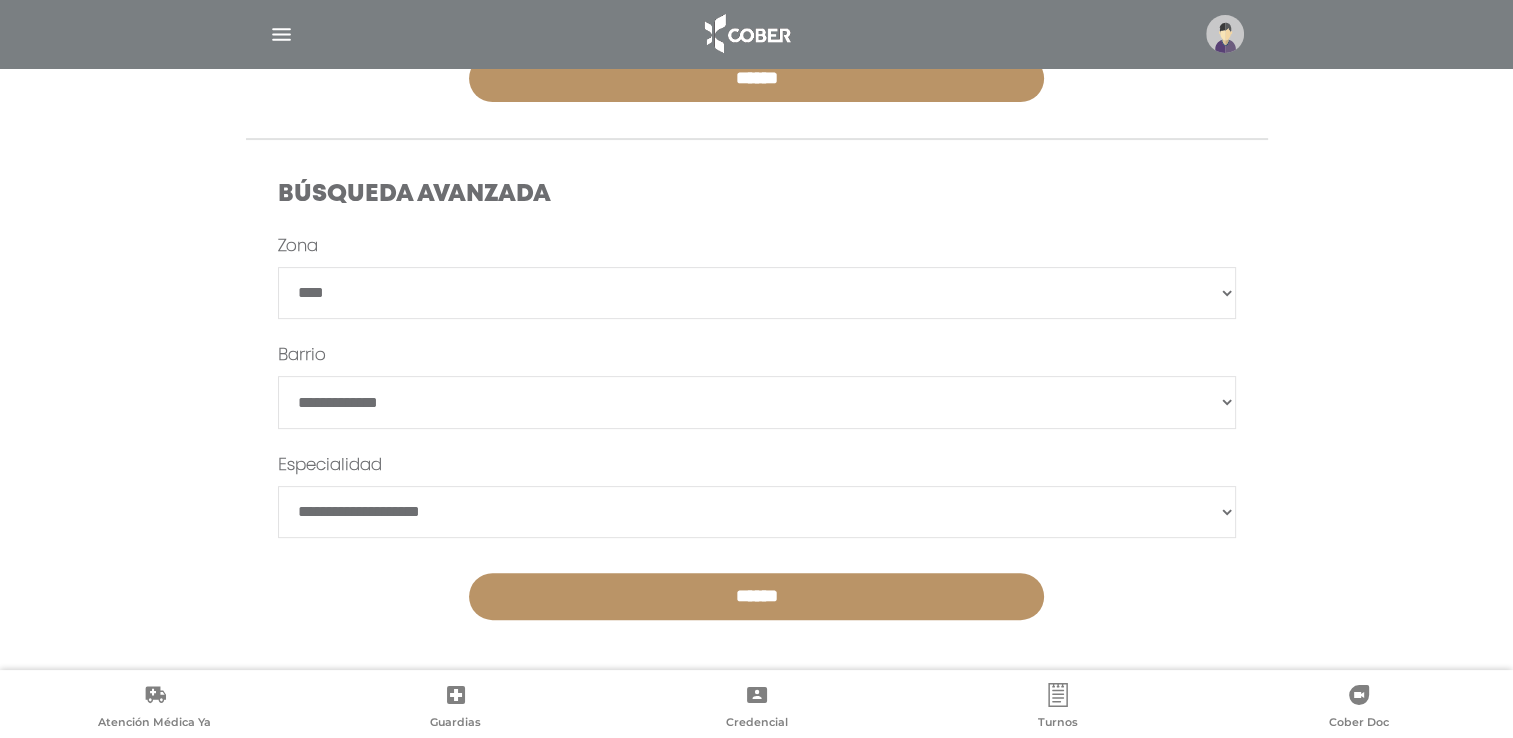 click on "**********" at bounding box center [757, 402] 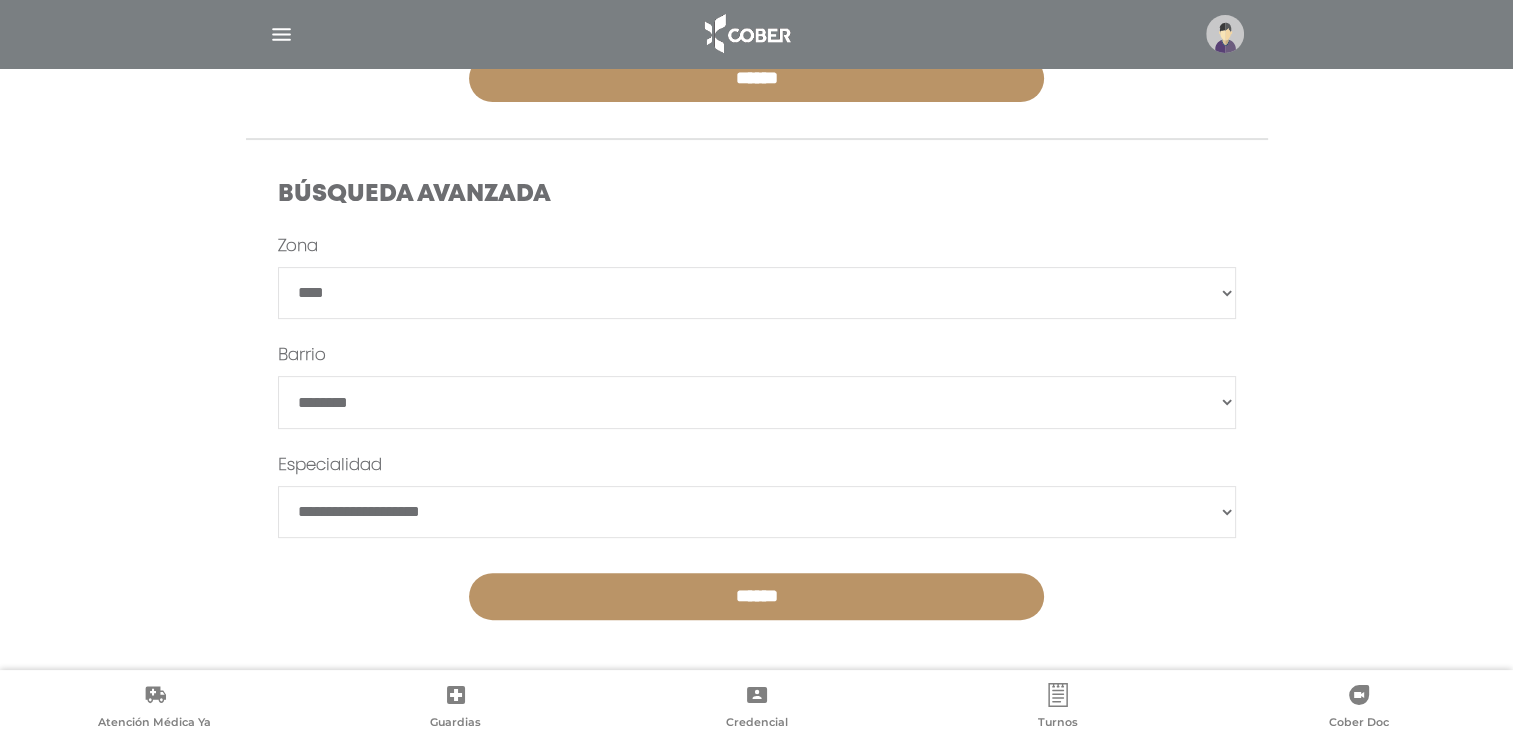 click on "******" at bounding box center (756, 596) 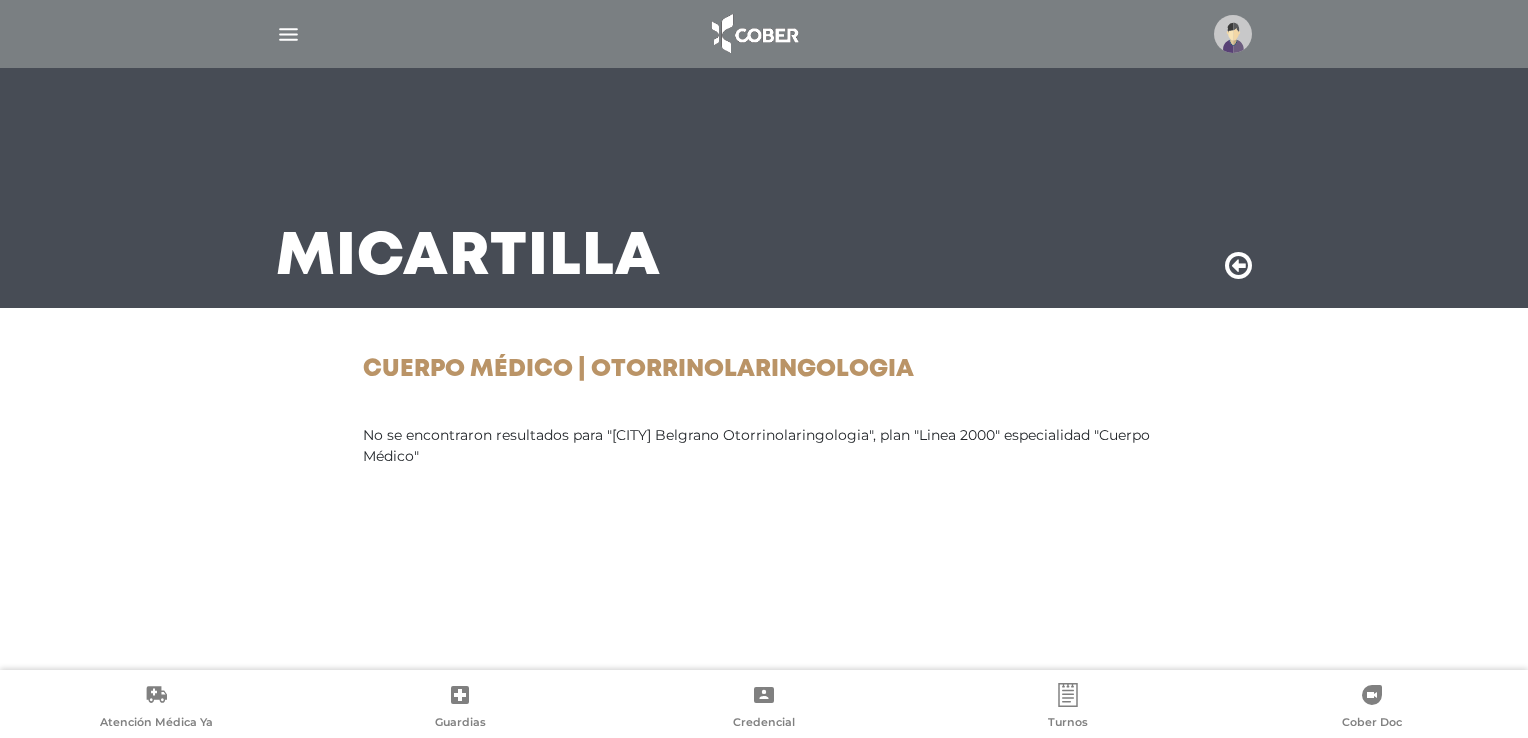 scroll, scrollTop: 0, scrollLeft: 0, axis: both 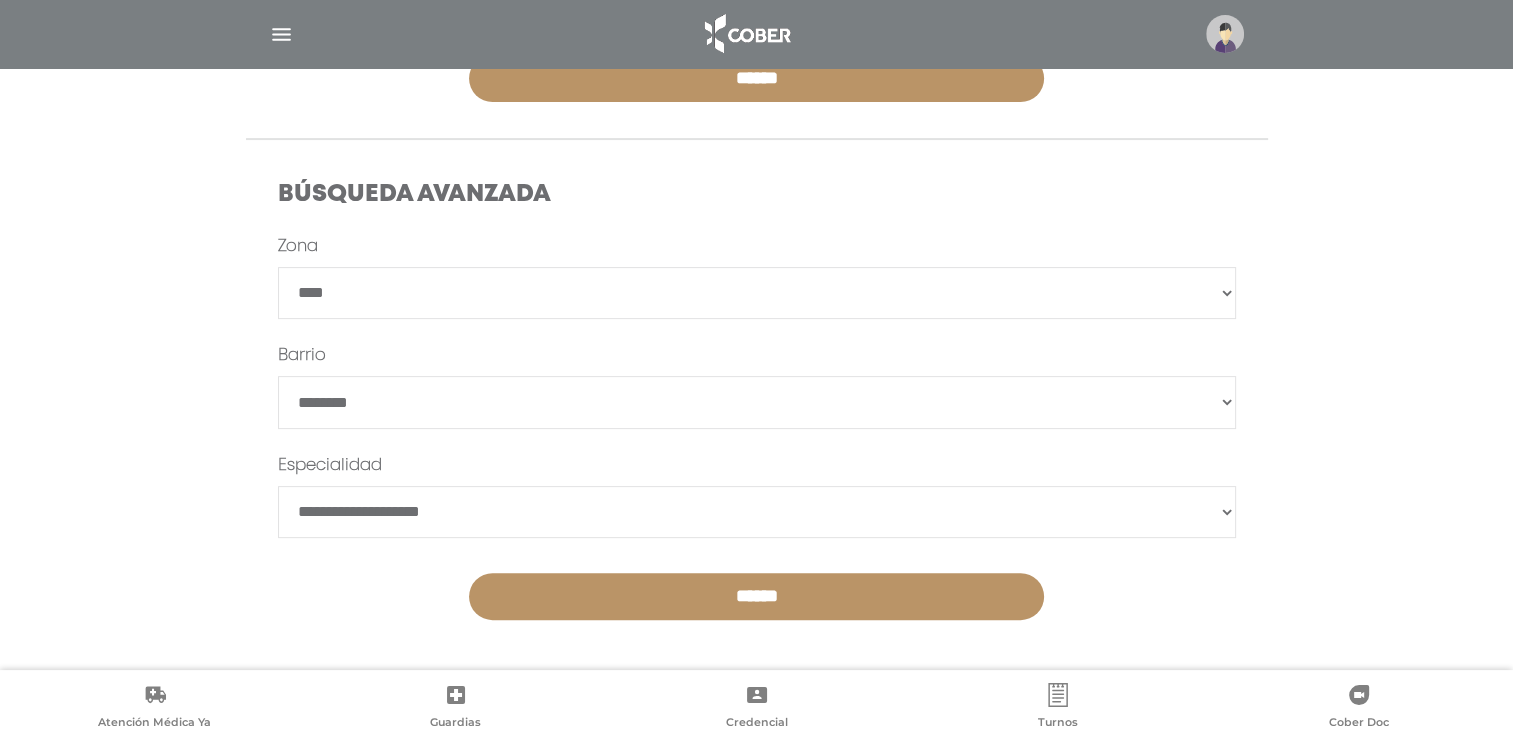 click on "**********" at bounding box center [757, 512] 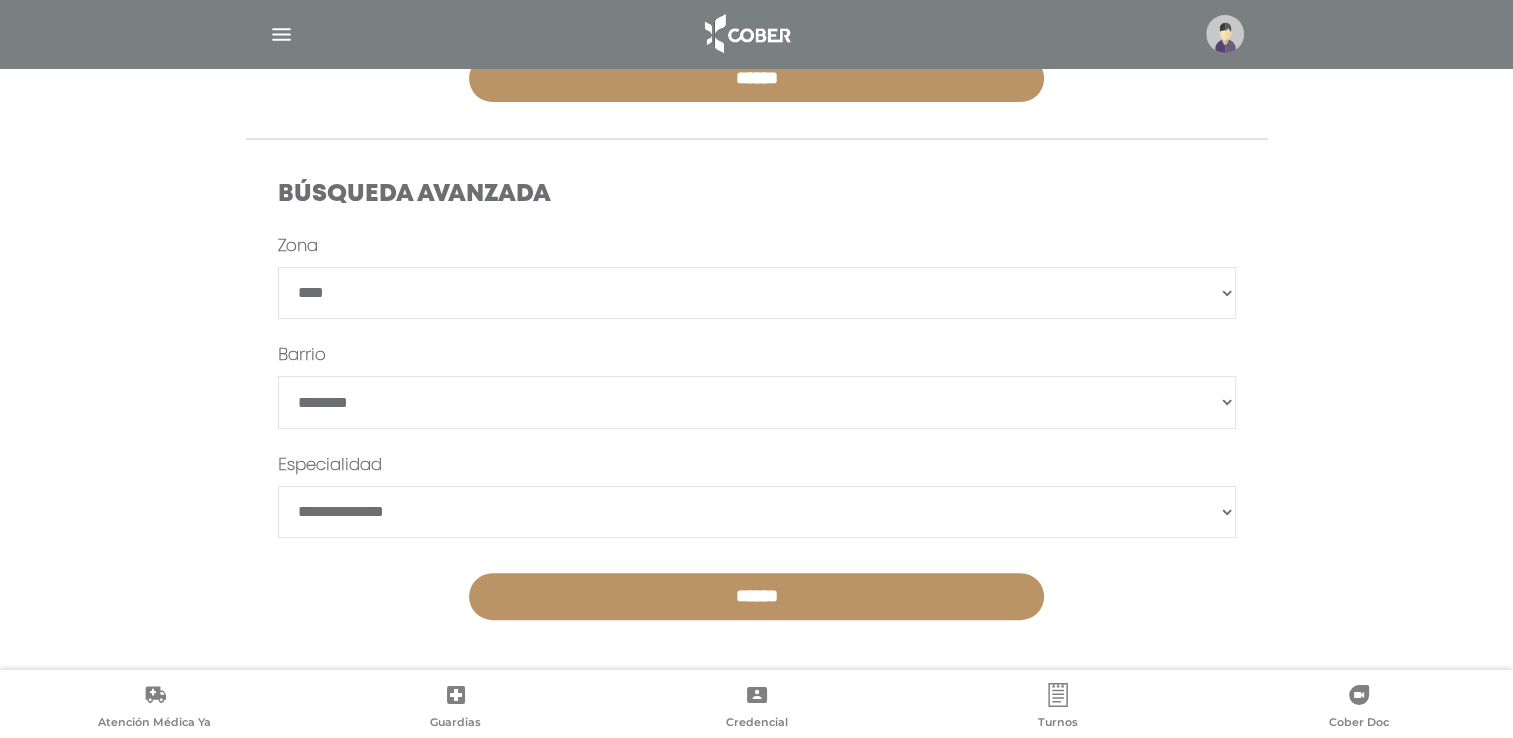 click on "**********" at bounding box center [757, 512] 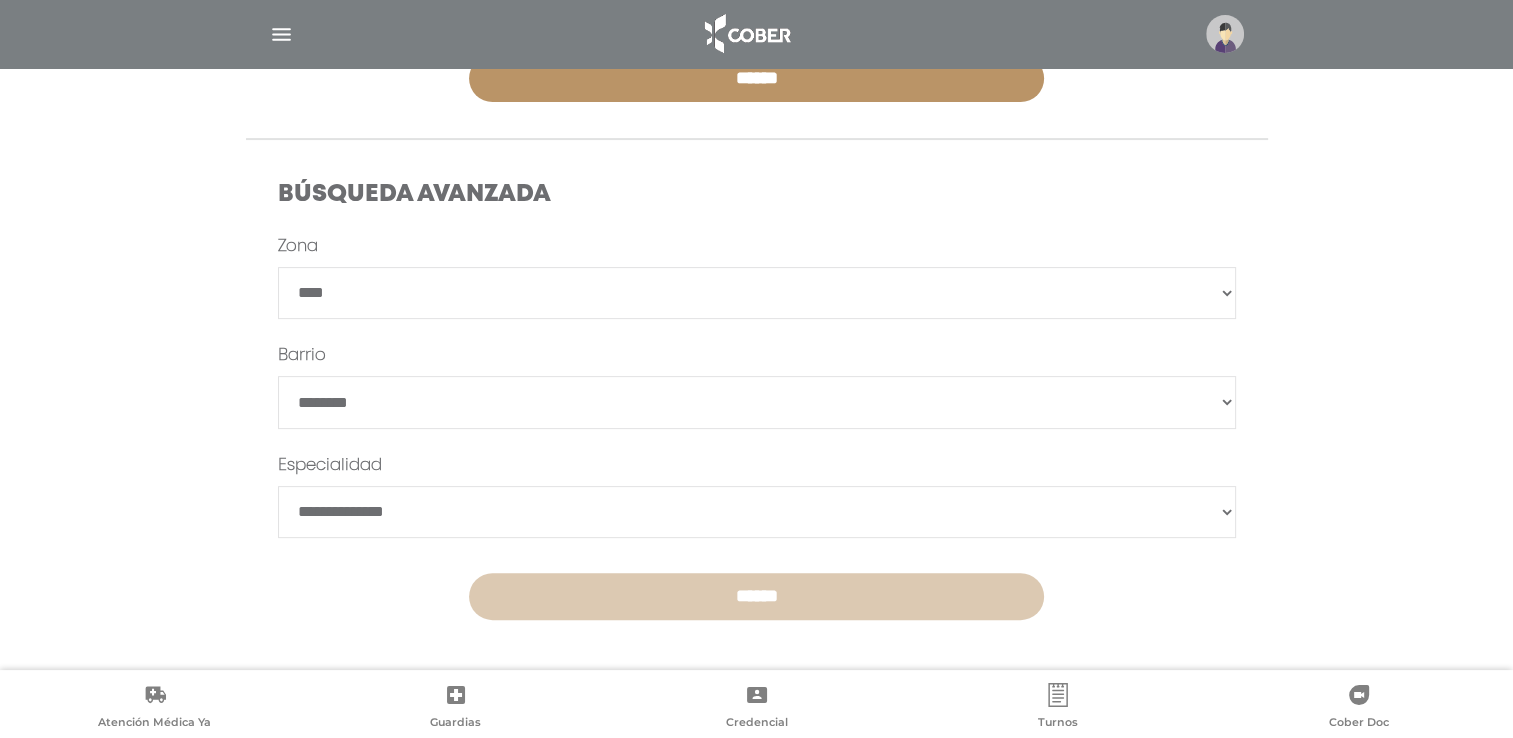click on "******" at bounding box center [756, 596] 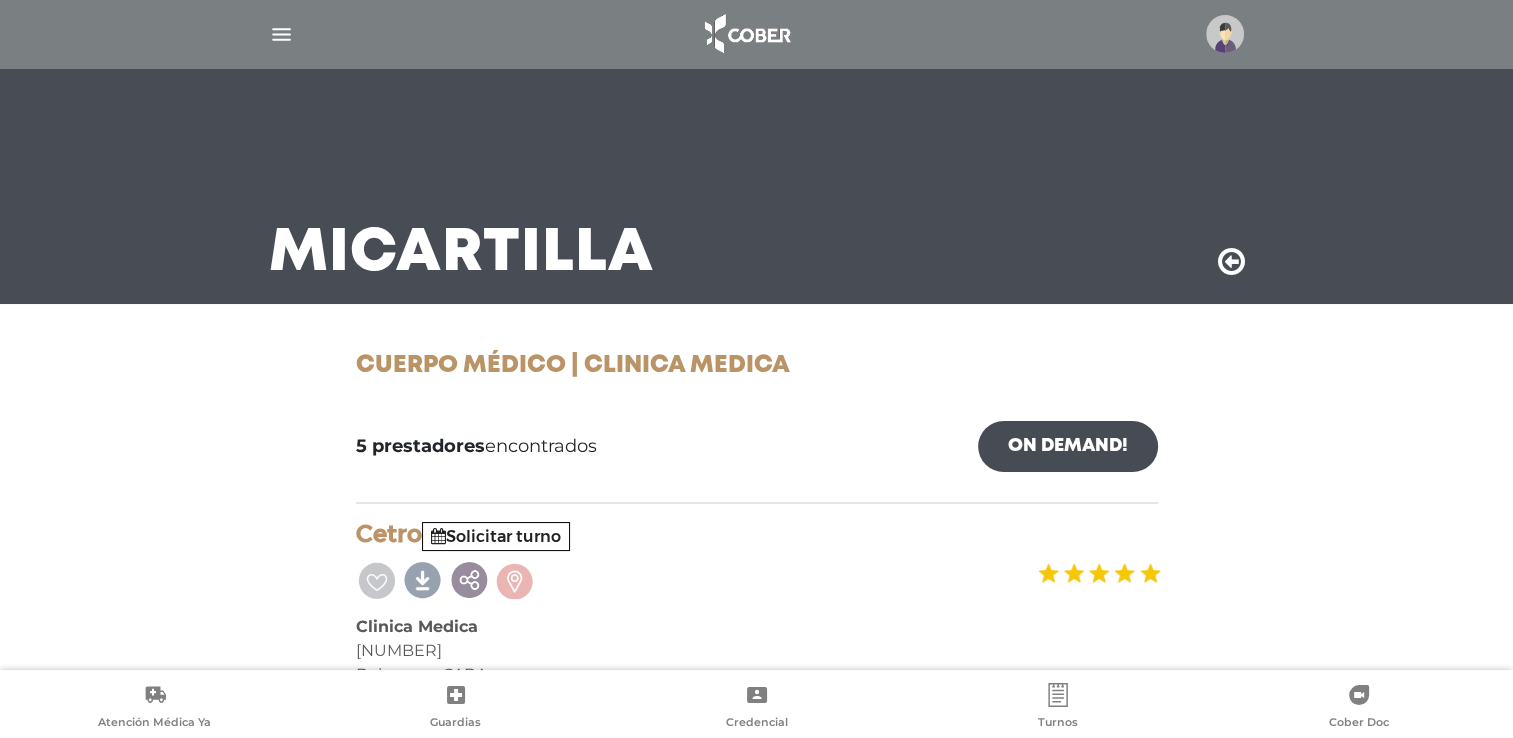 scroll, scrollTop: 0, scrollLeft: 0, axis: both 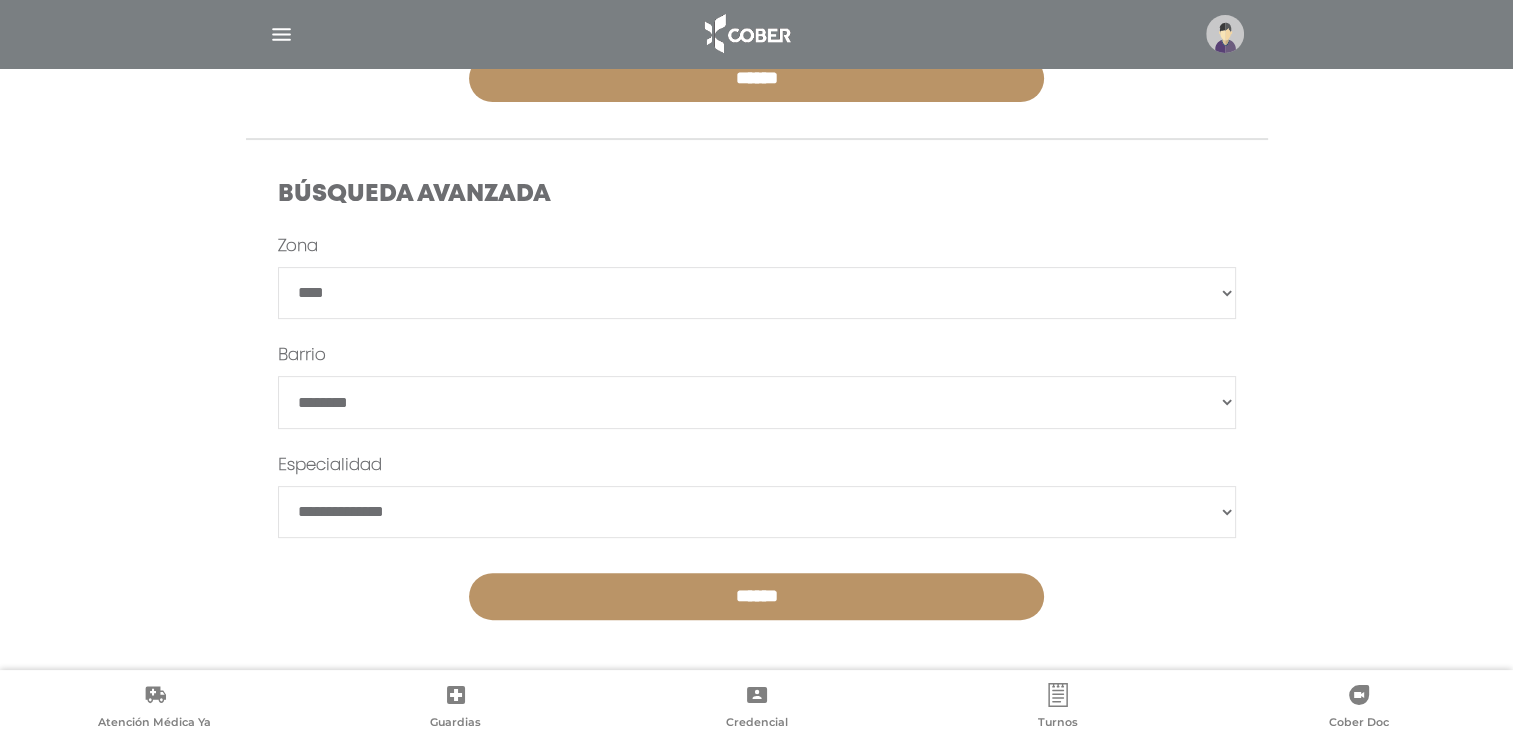 click on "**********" at bounding box center (757, 512) 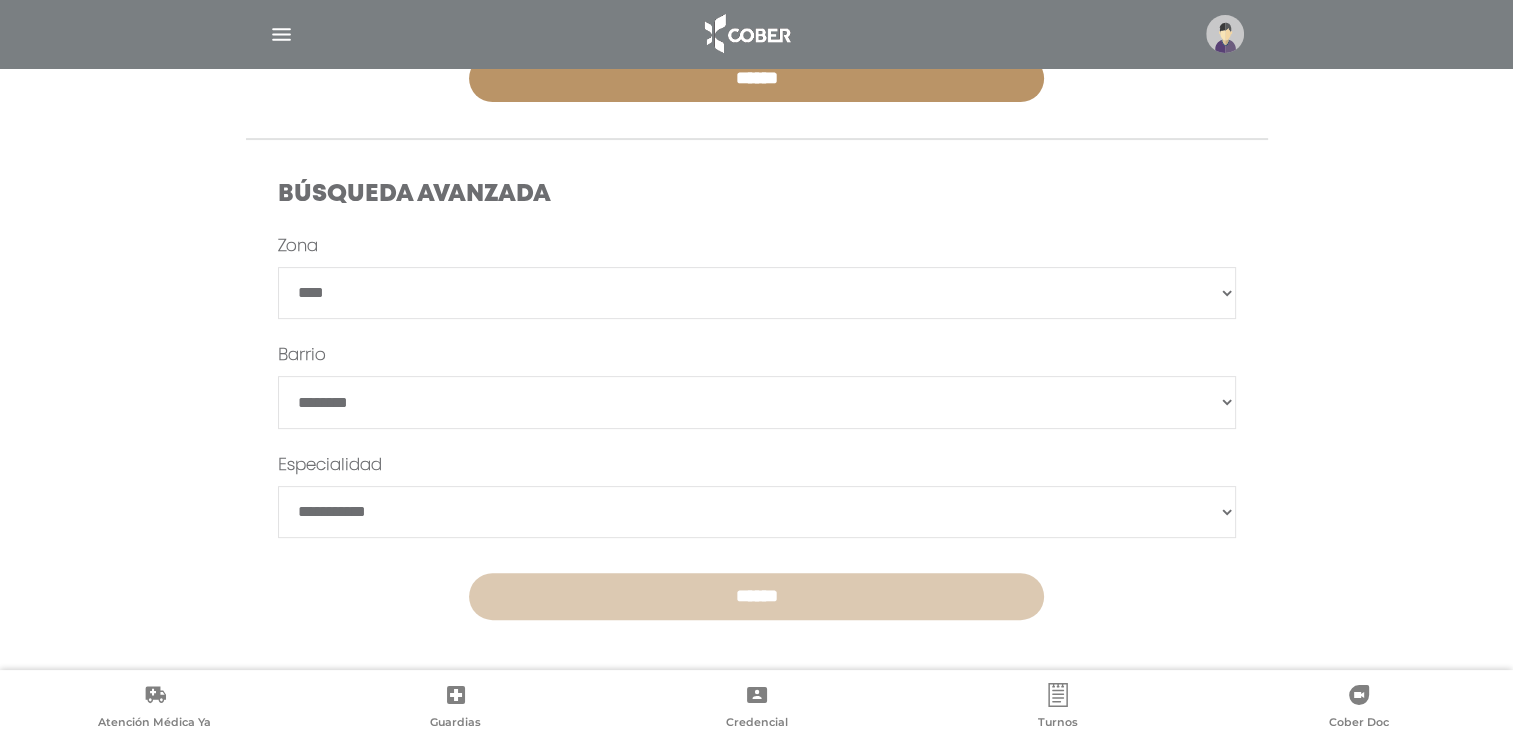 click on "******" at bounding box center [756, 596] 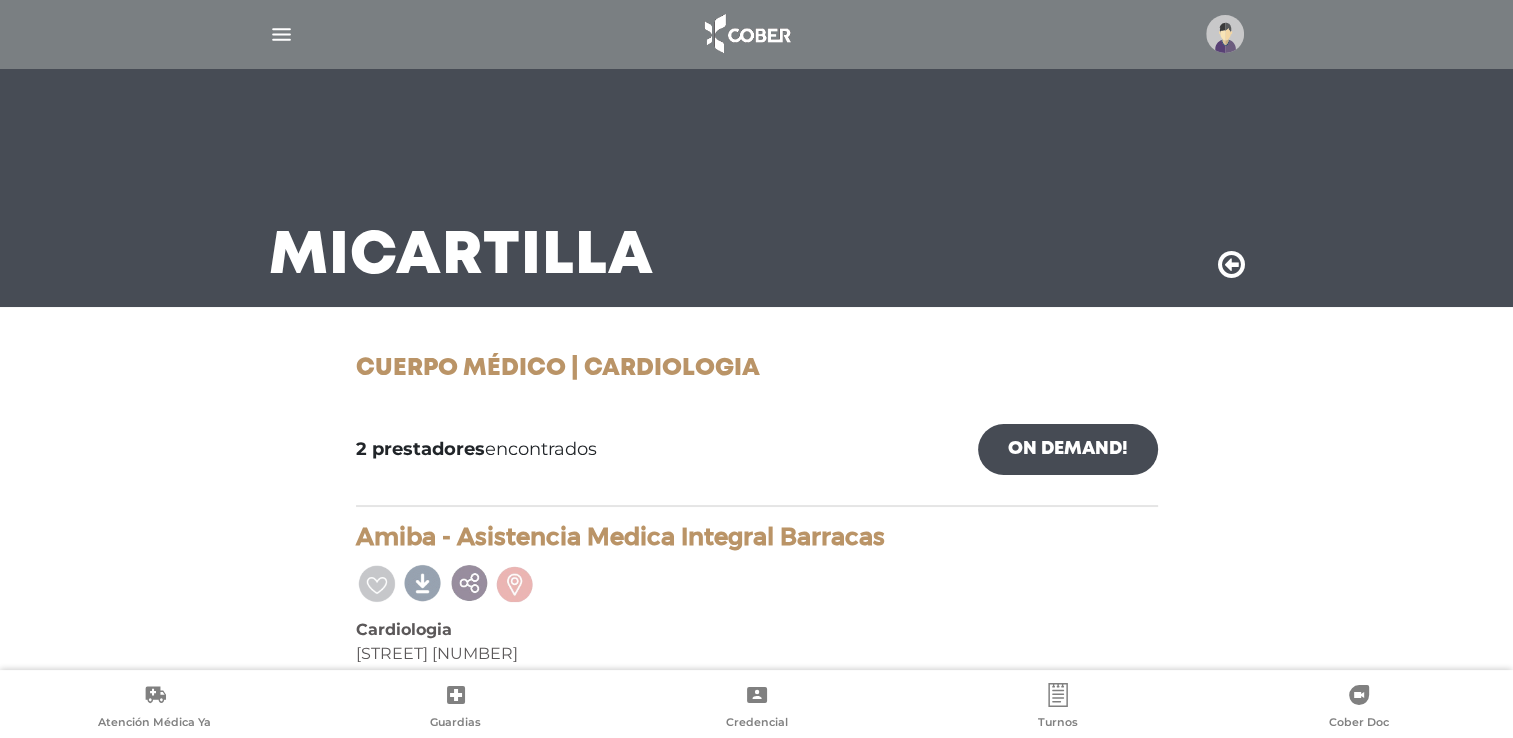 scroll, scrollTop: 0, scrollLeft: 0, axis: both 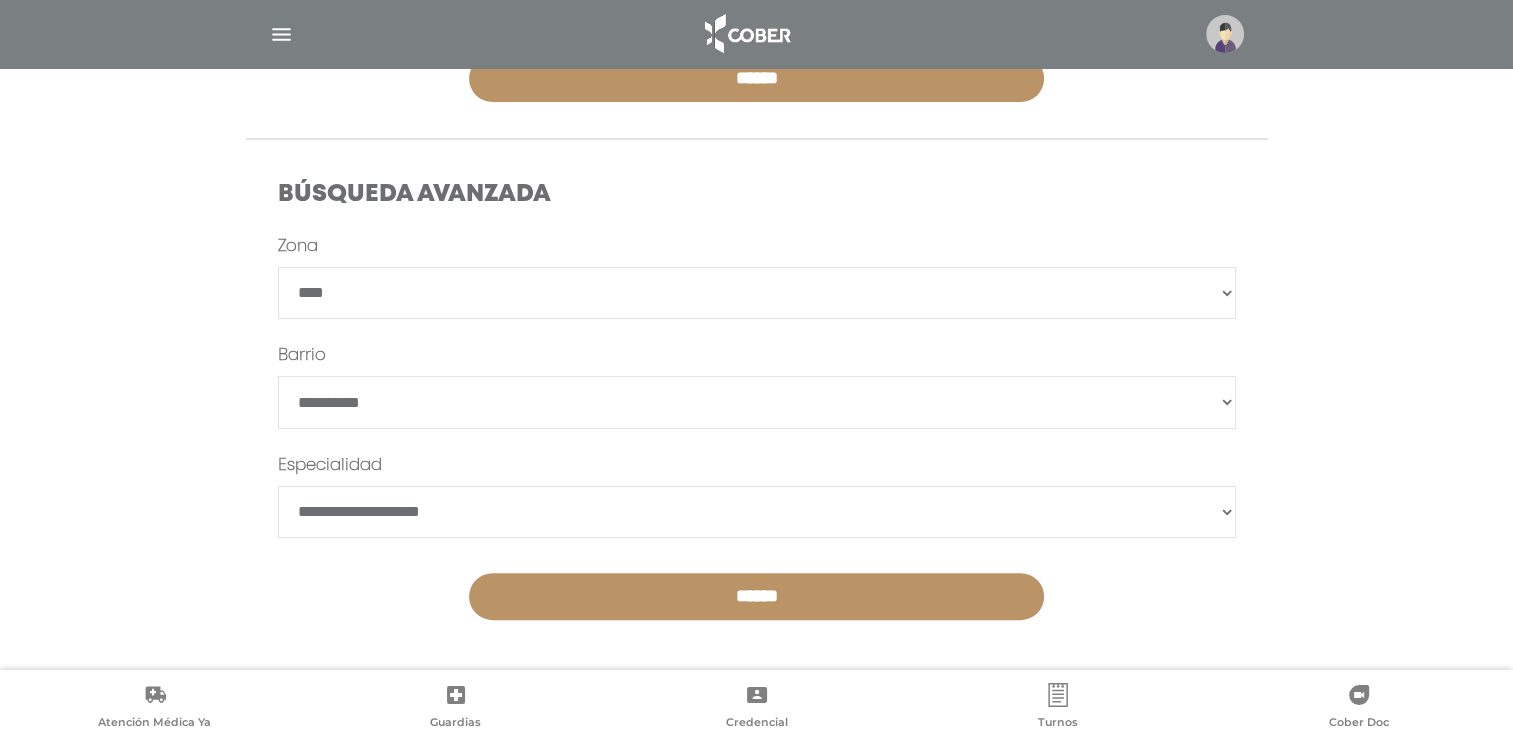 drag, startPoint x: 492, startPoint y: 508, endPoint x: 476, endPoint y: 508, distance: 16 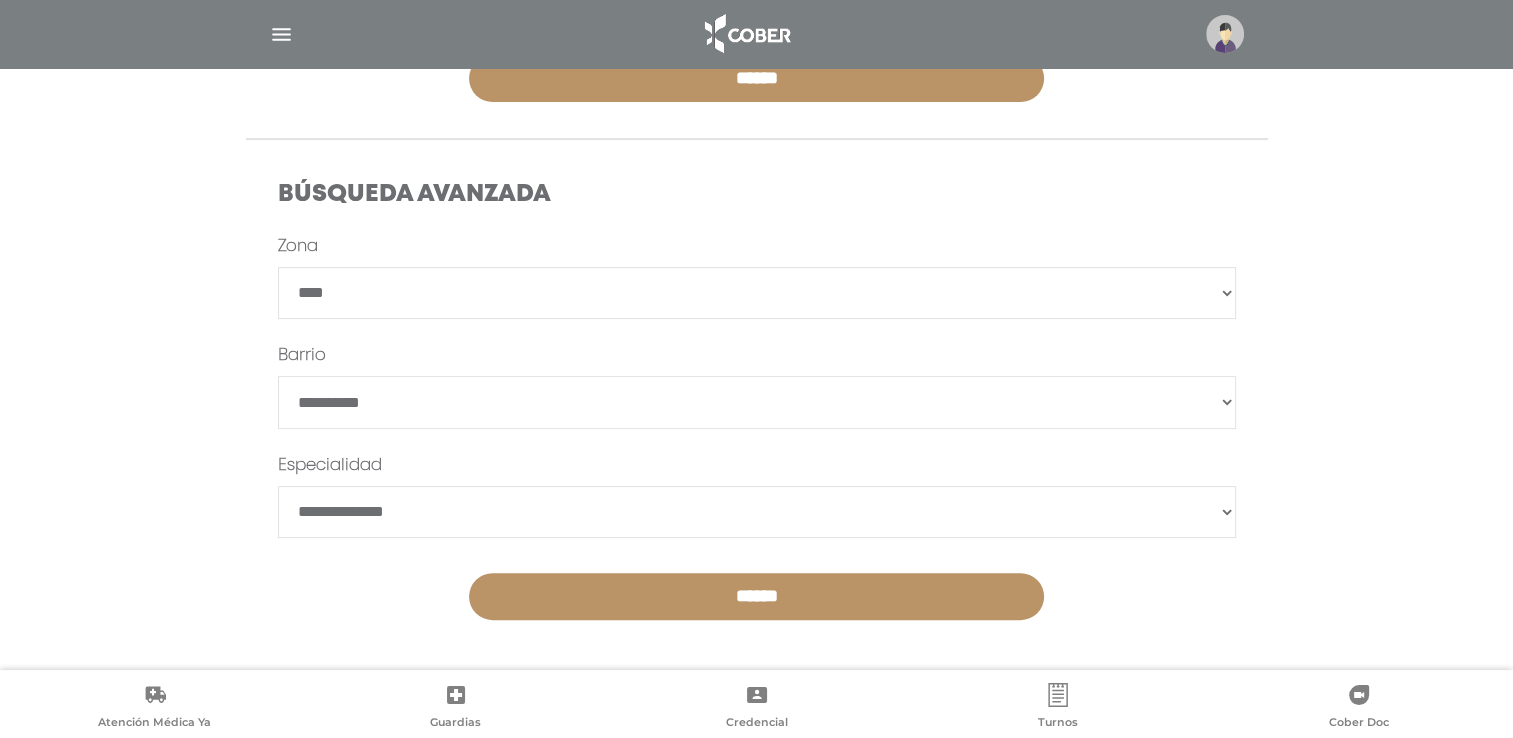 click on "******" at bounding box center [756, 596] 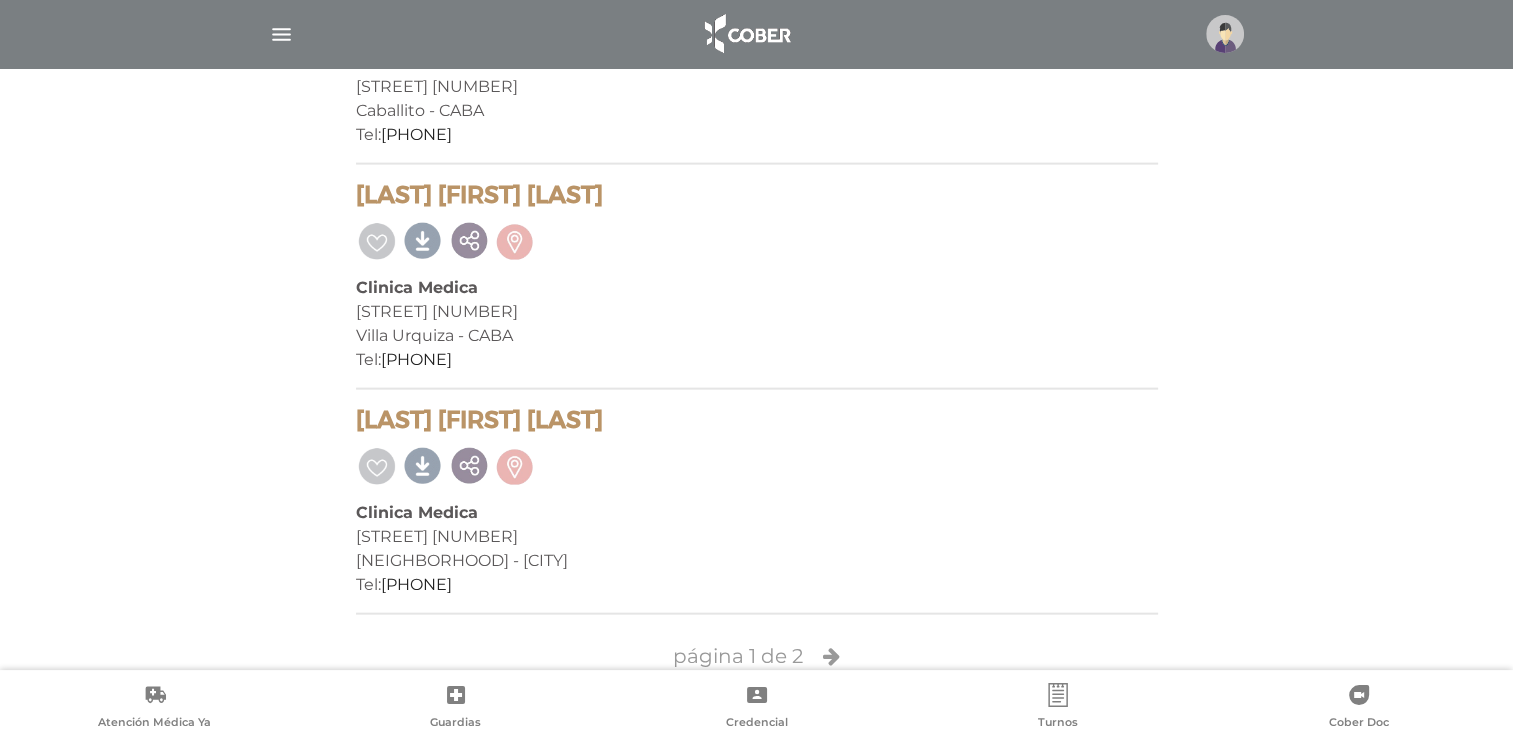 scroll, scrollTop: 4416, scrollLeft: 0, axis: vertical 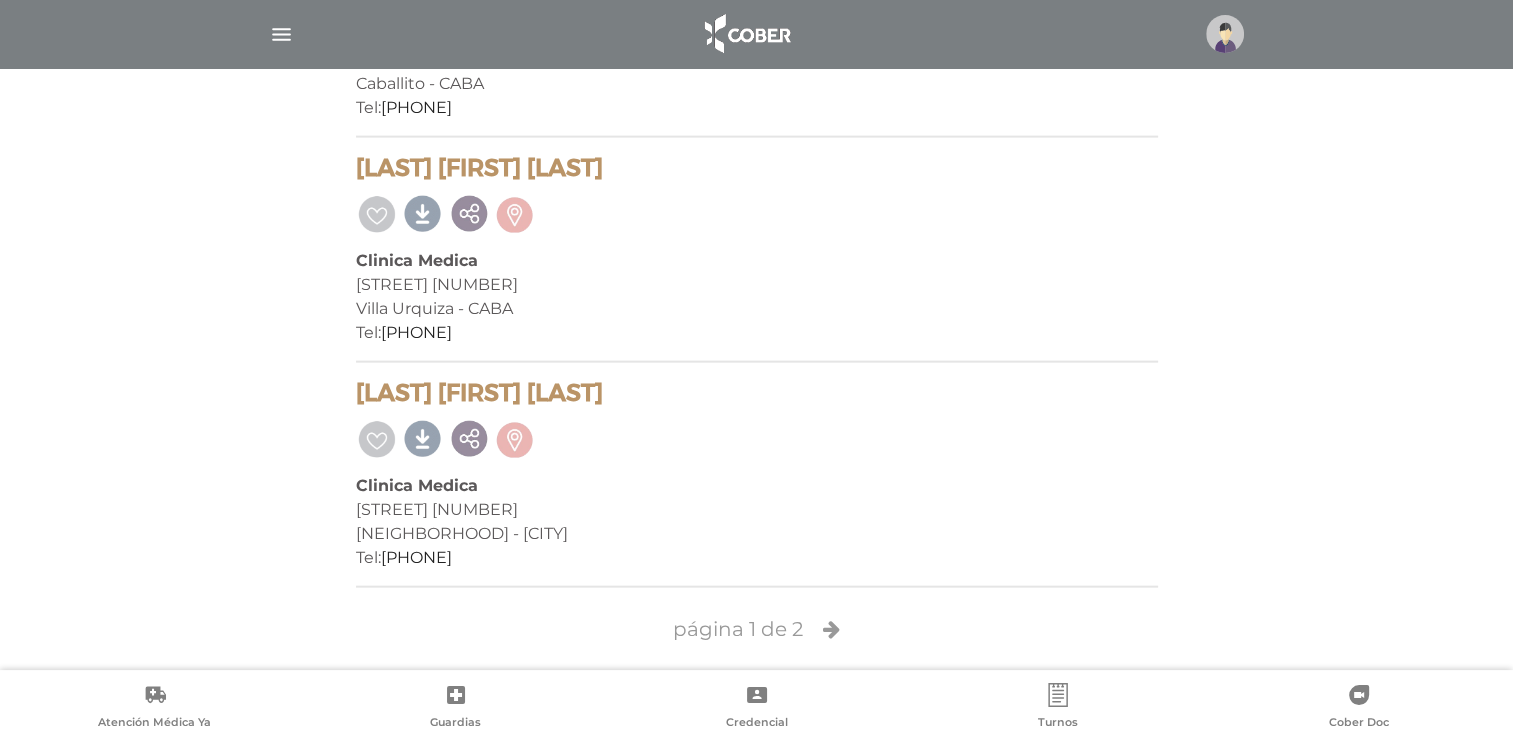 click at bounding box center [831, 629] 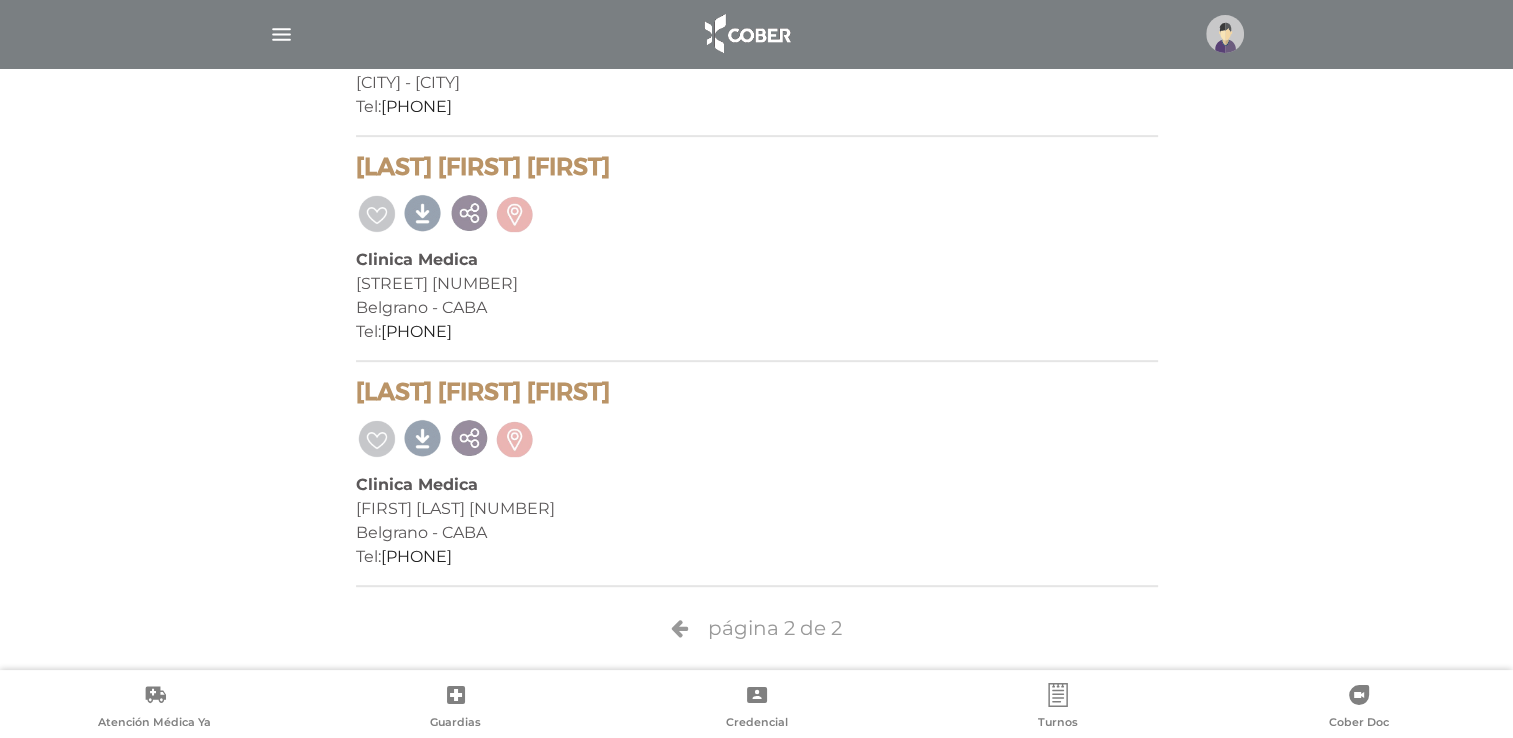scroll, scrollTop: 825, scrollLeft: 0, axis: vertical 